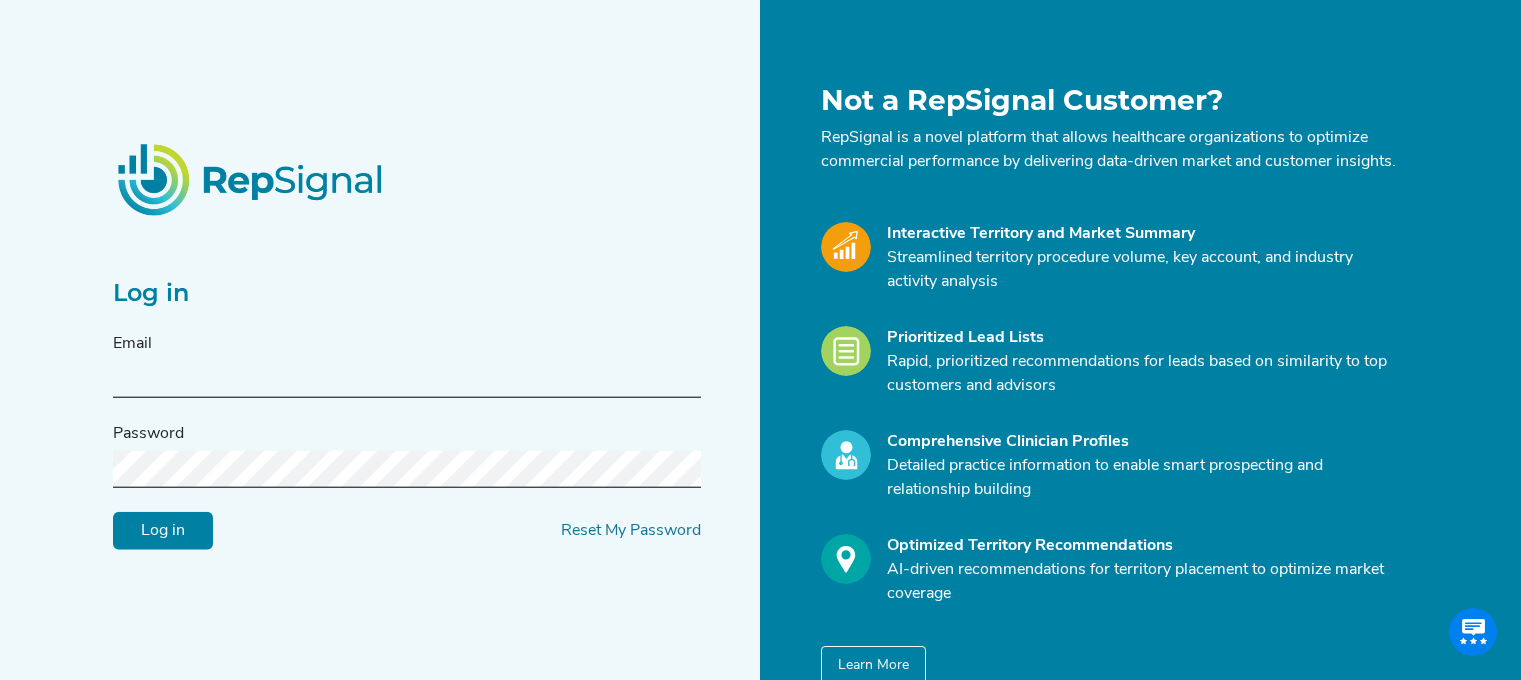 scroll, scrollTop: 0, scrollLeft: 0, axis: both 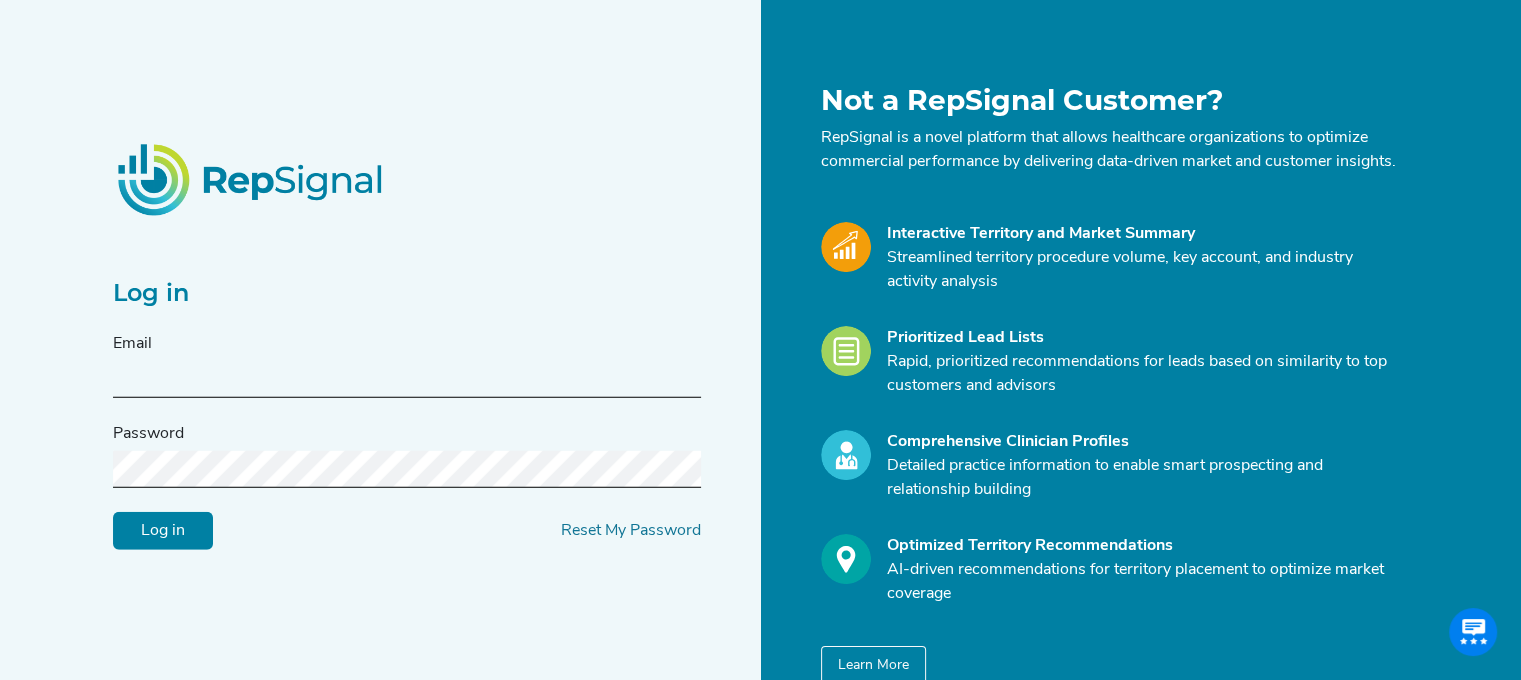 type on "[DOMAIN_NAME][EMAIL_ADDRESS][DOMAIN_NAME]" 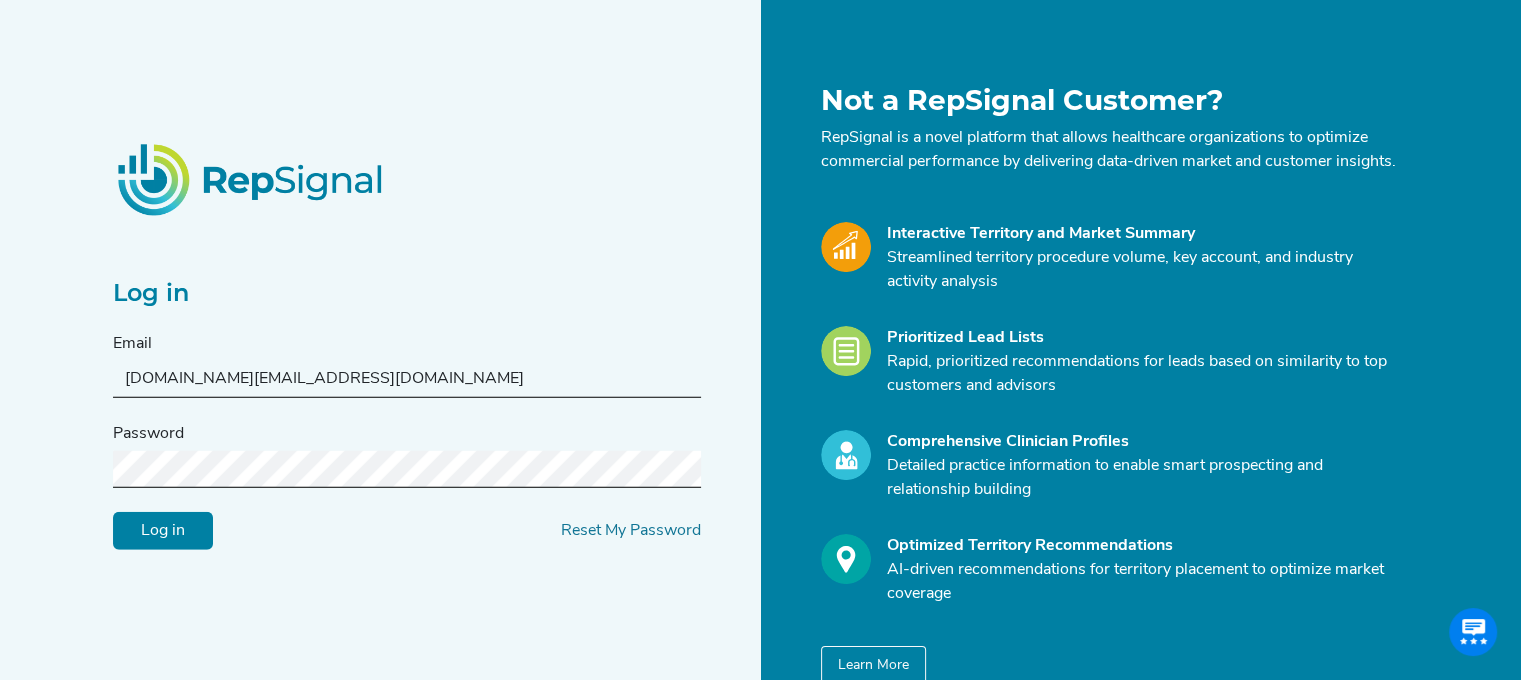 click on "Log in" at bounding box center (163, 531) 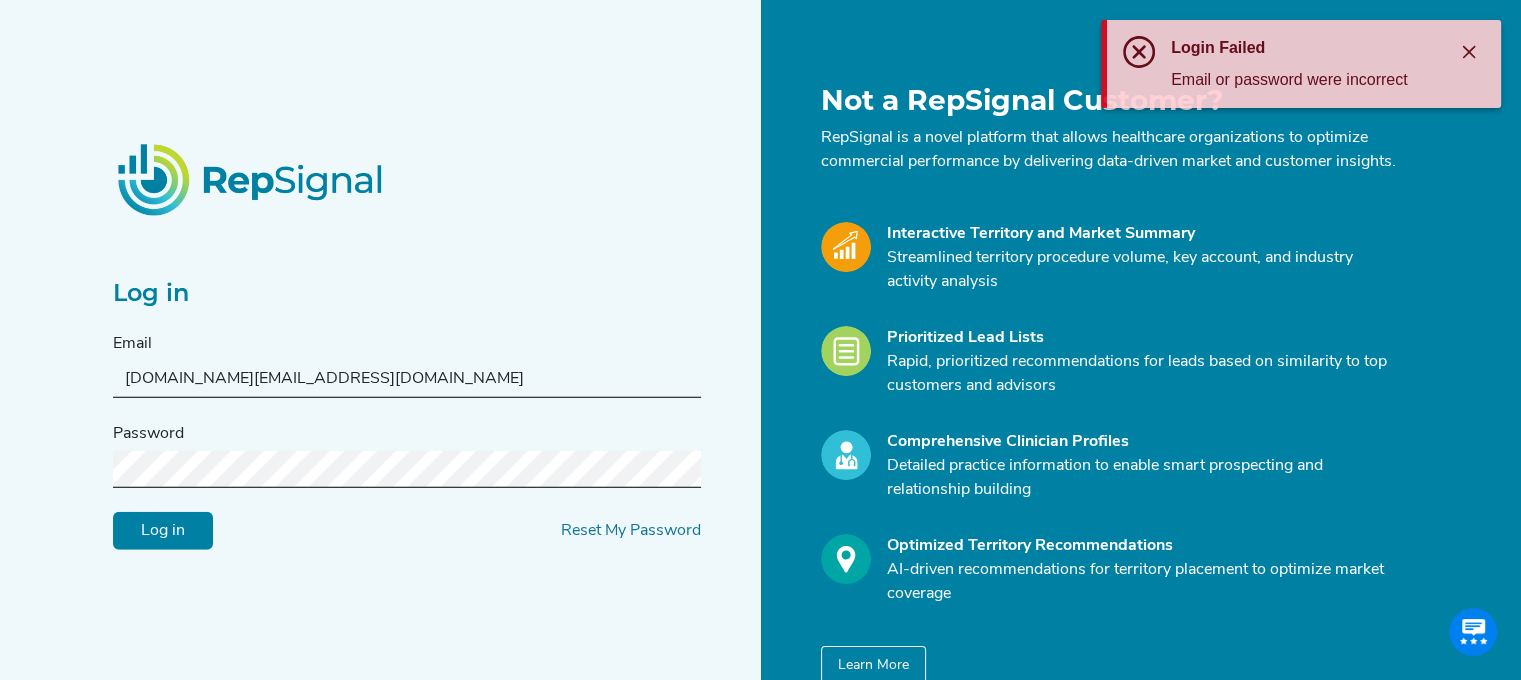 click on "Email [DOMAIN_NAME][EMAIL_ADDRESS][DOMAIN_NAME] Password Log in     Reset My Password" at bounding box center (407, 441) 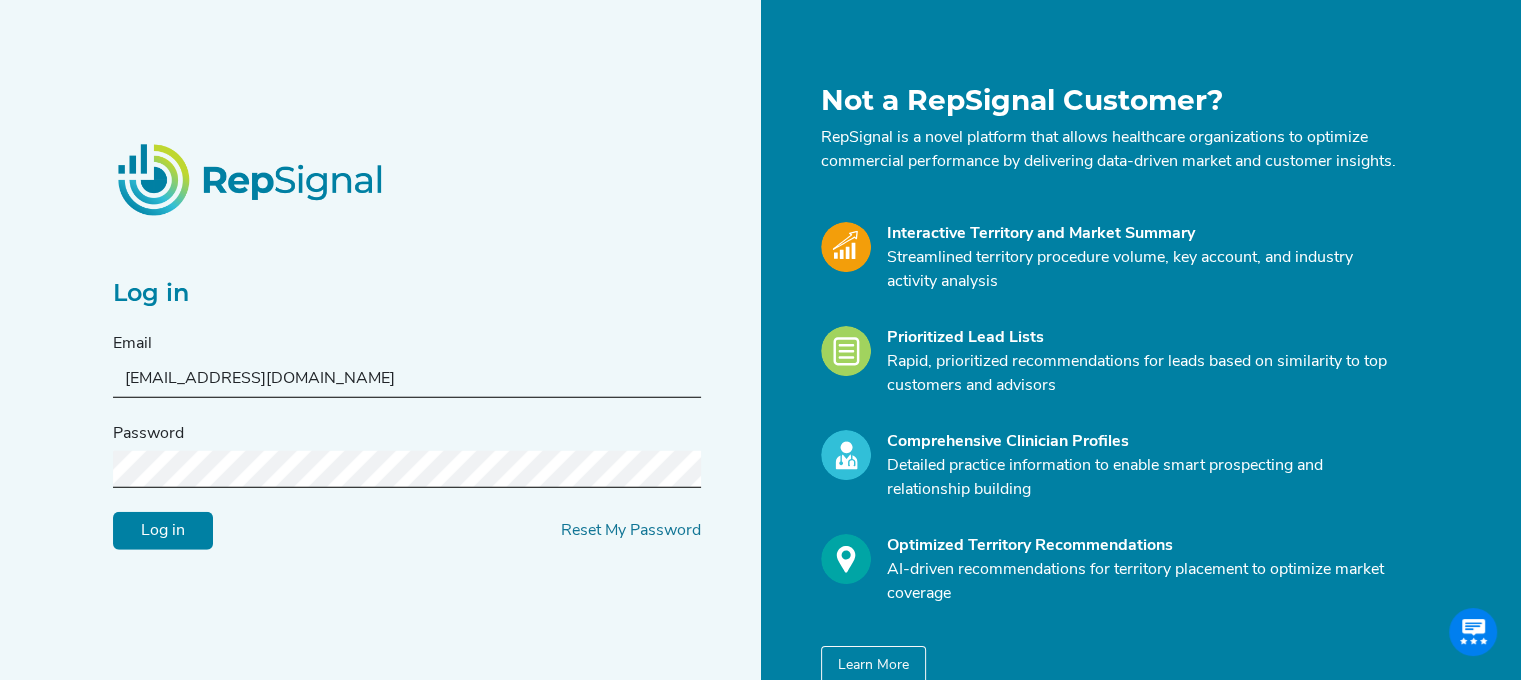 type on "[EMAIL_ADDRESS][DOMAIN_NAME]" 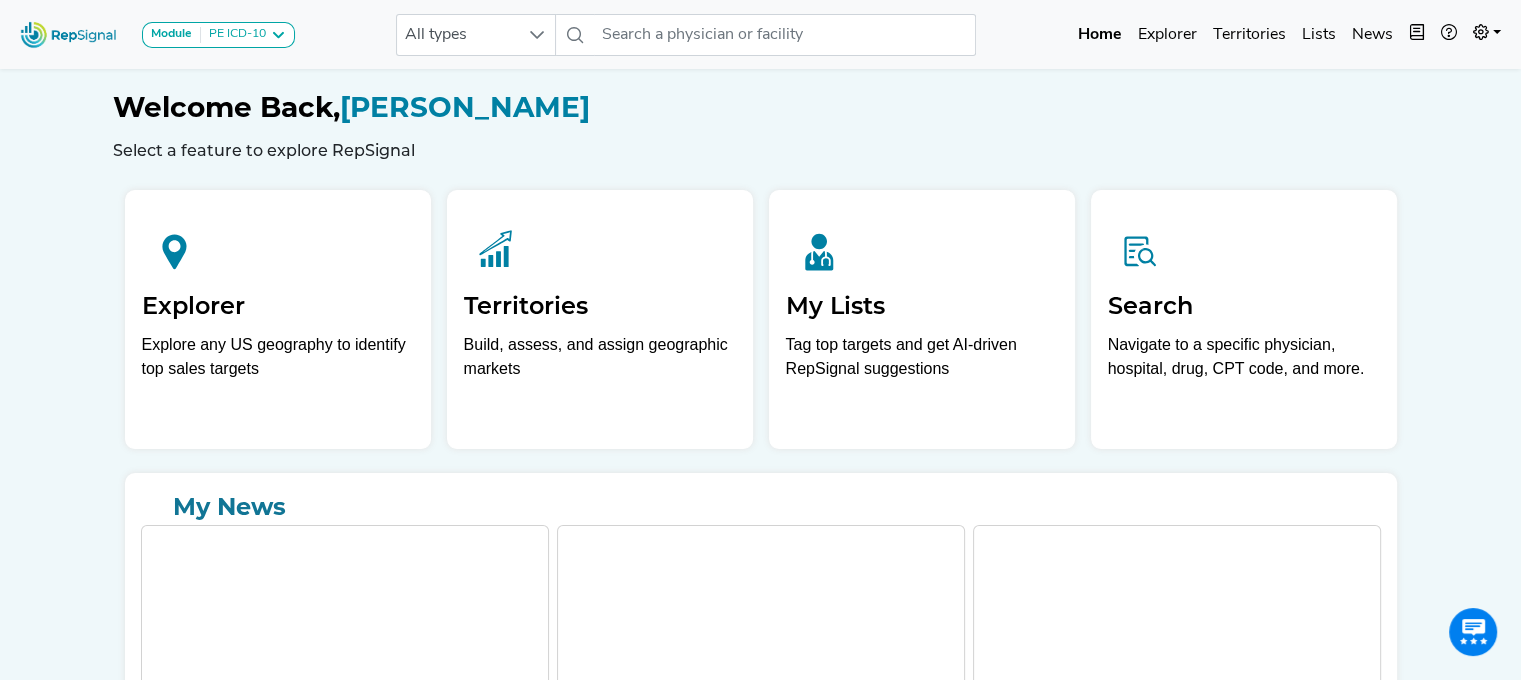 scroll, scrollTop: 0, scrollLeft: 0, axis: both 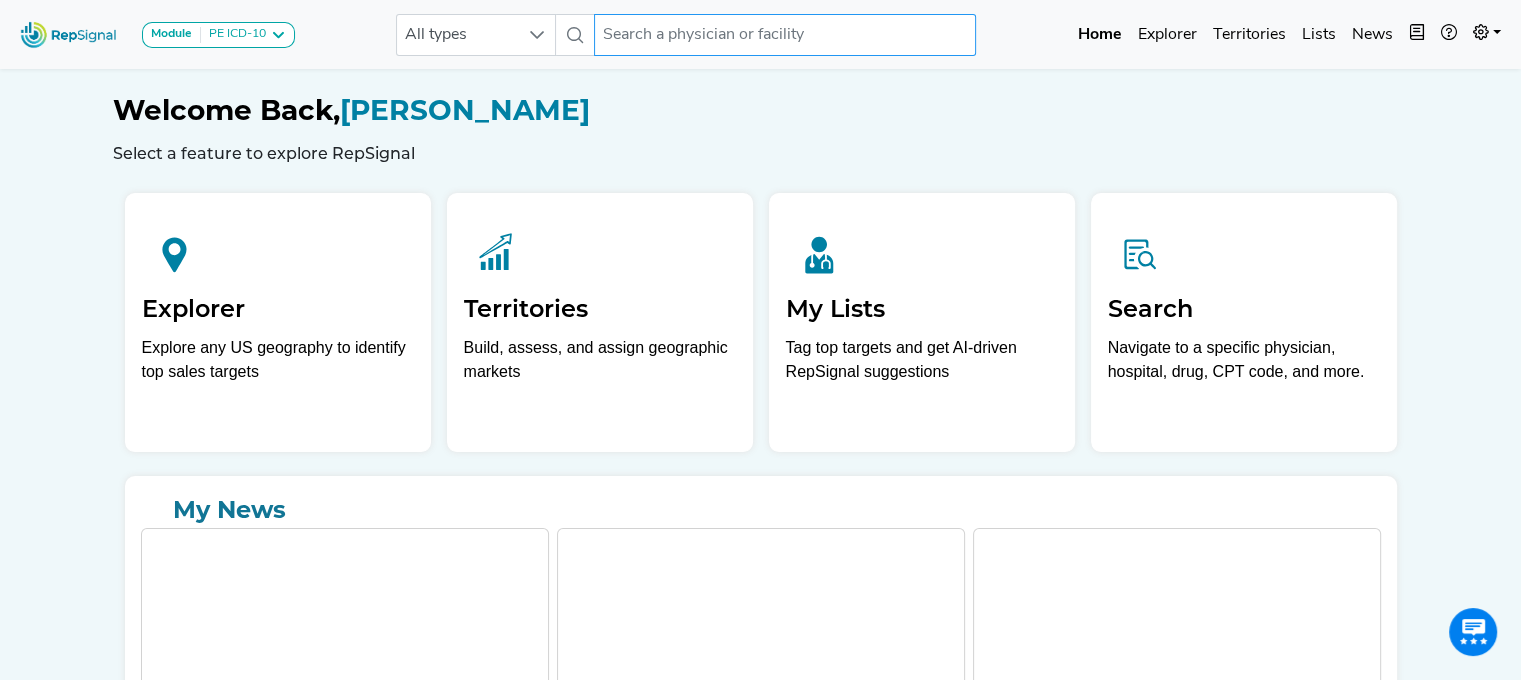 click at bounding box center [785, 35] 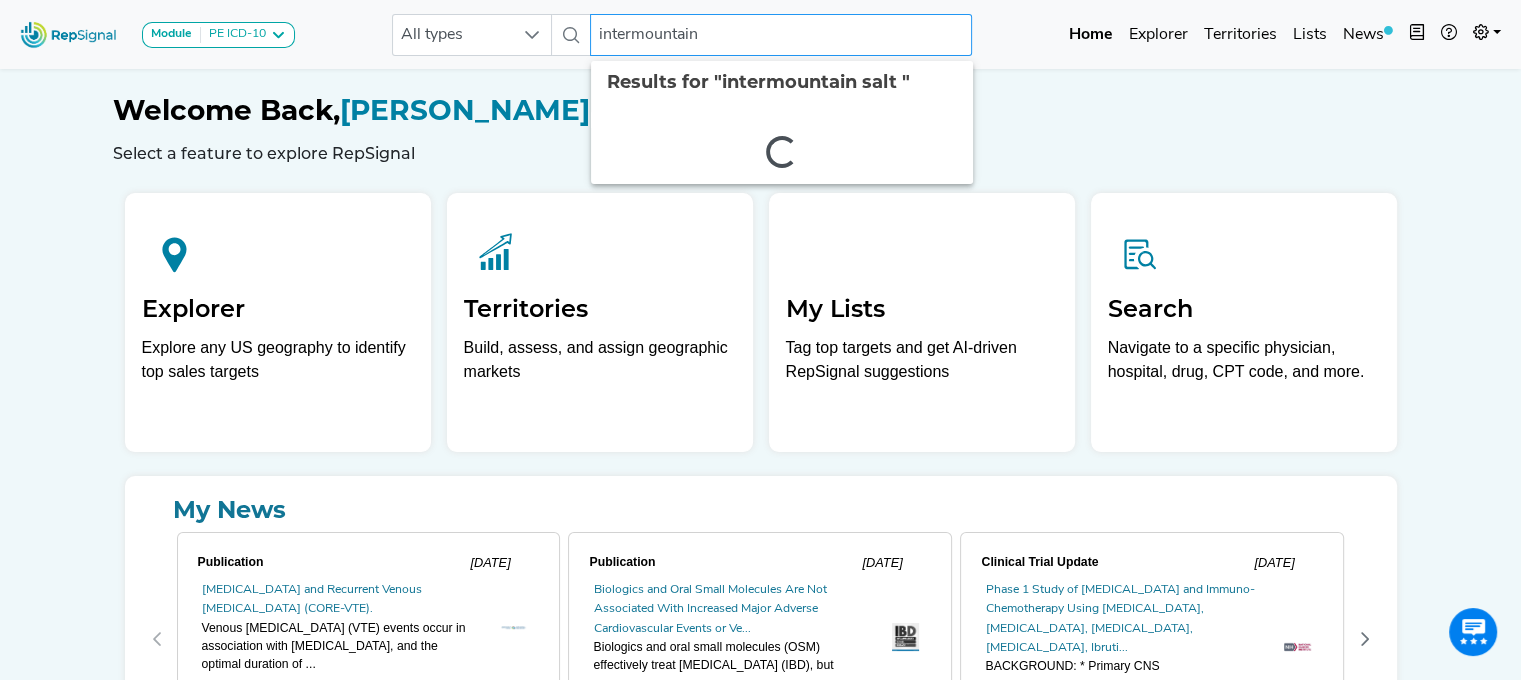 type on "intermountain" 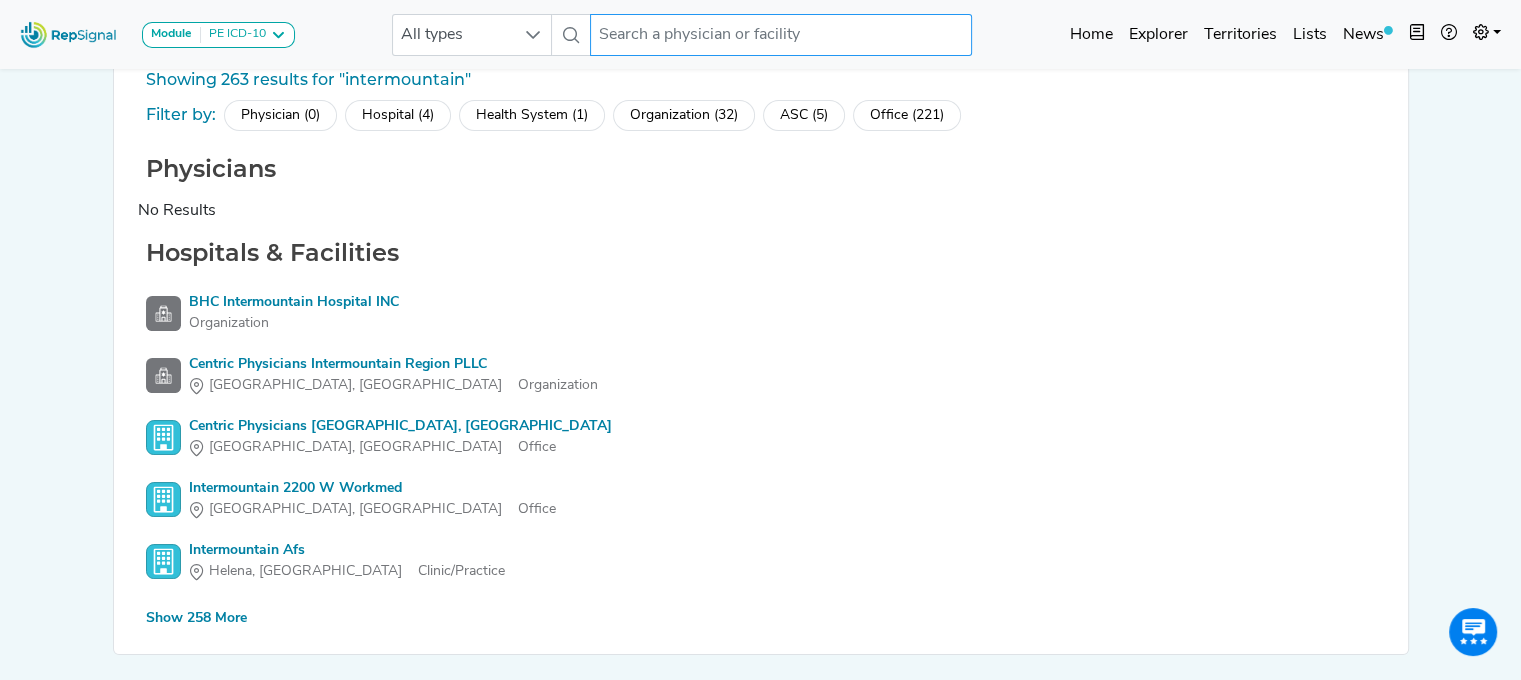 scroll, scrollTop: 0, scrollLeft: 0, axis: both 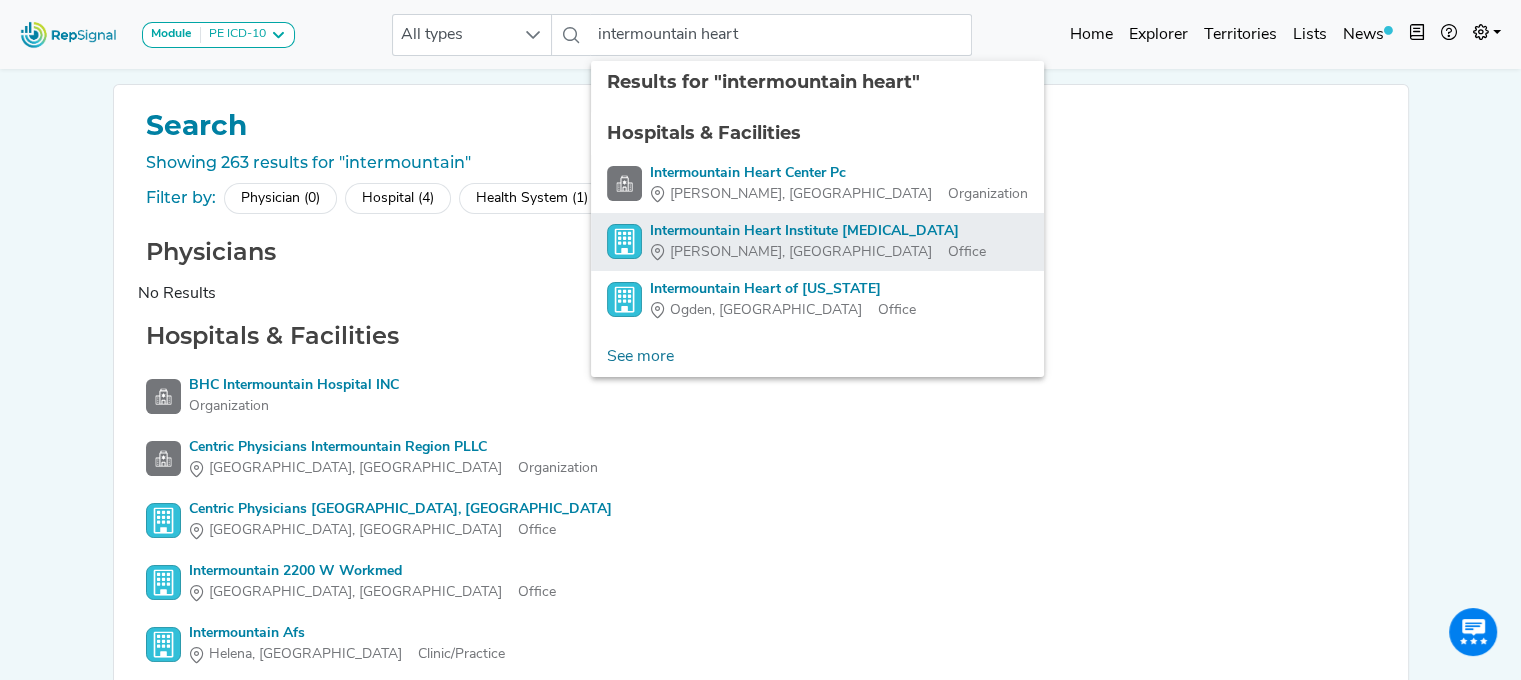 click on "Intermountain Heart Institute [MEDICAL_DATA]" at bounding box center (818, 231) 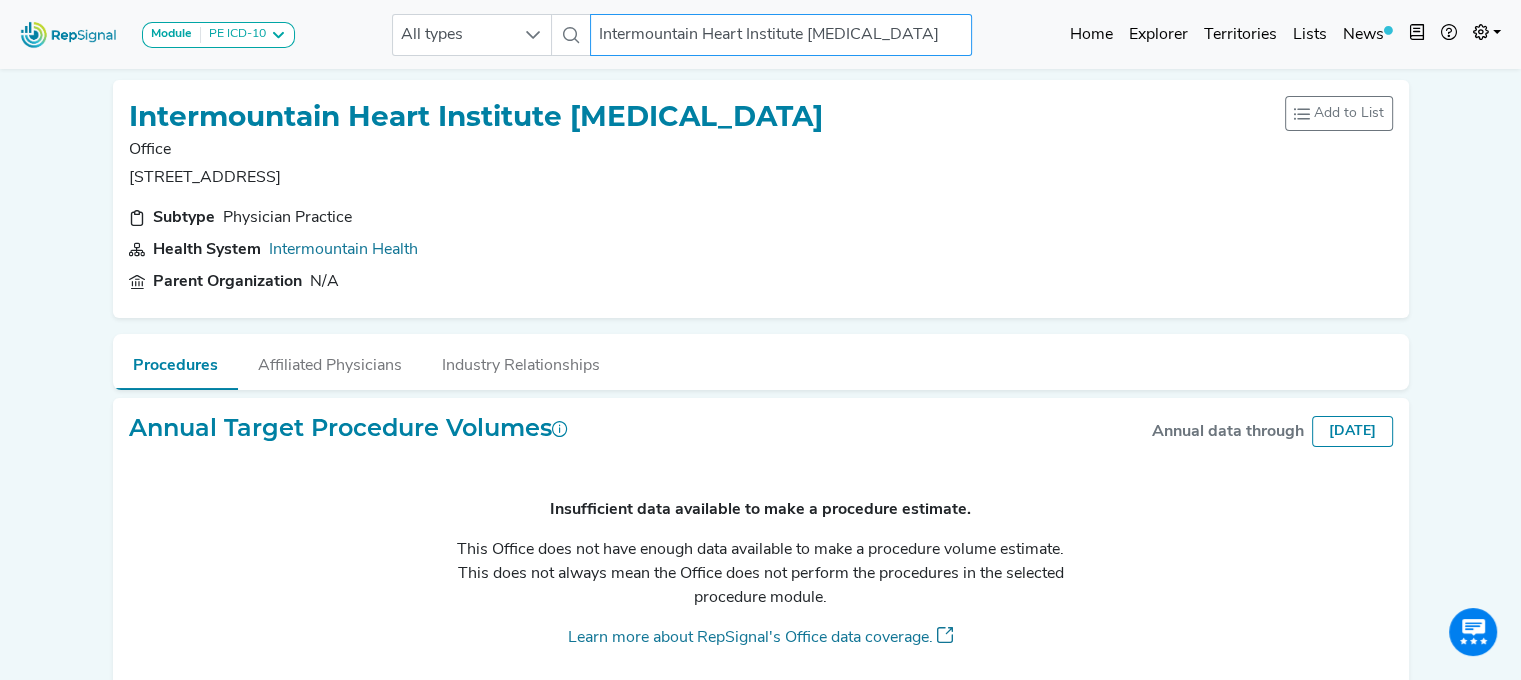 scroll, scrollTop: 0, scrollLeft: 0, axis: both 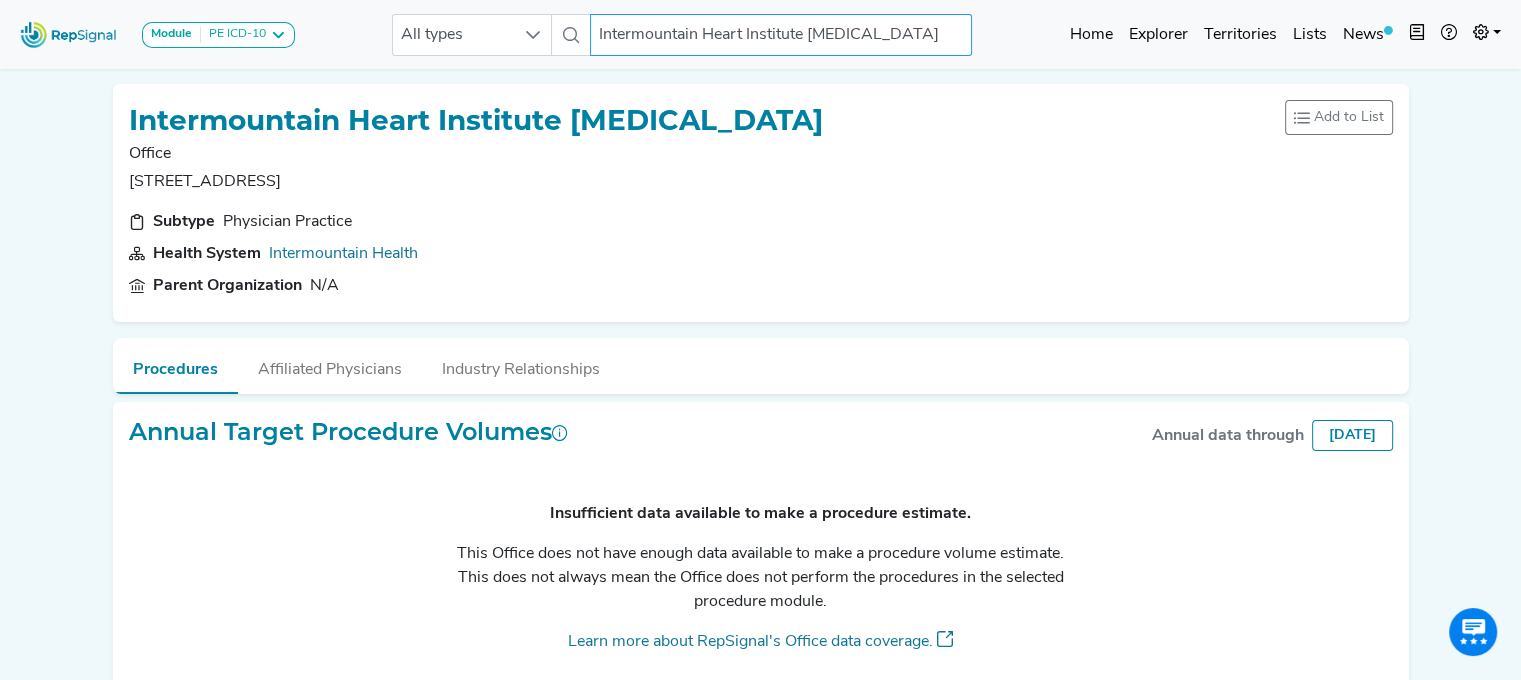 click on "Intermountain Heart Institute [MEDICAL_DATA]" at bounding box center [781, 35] 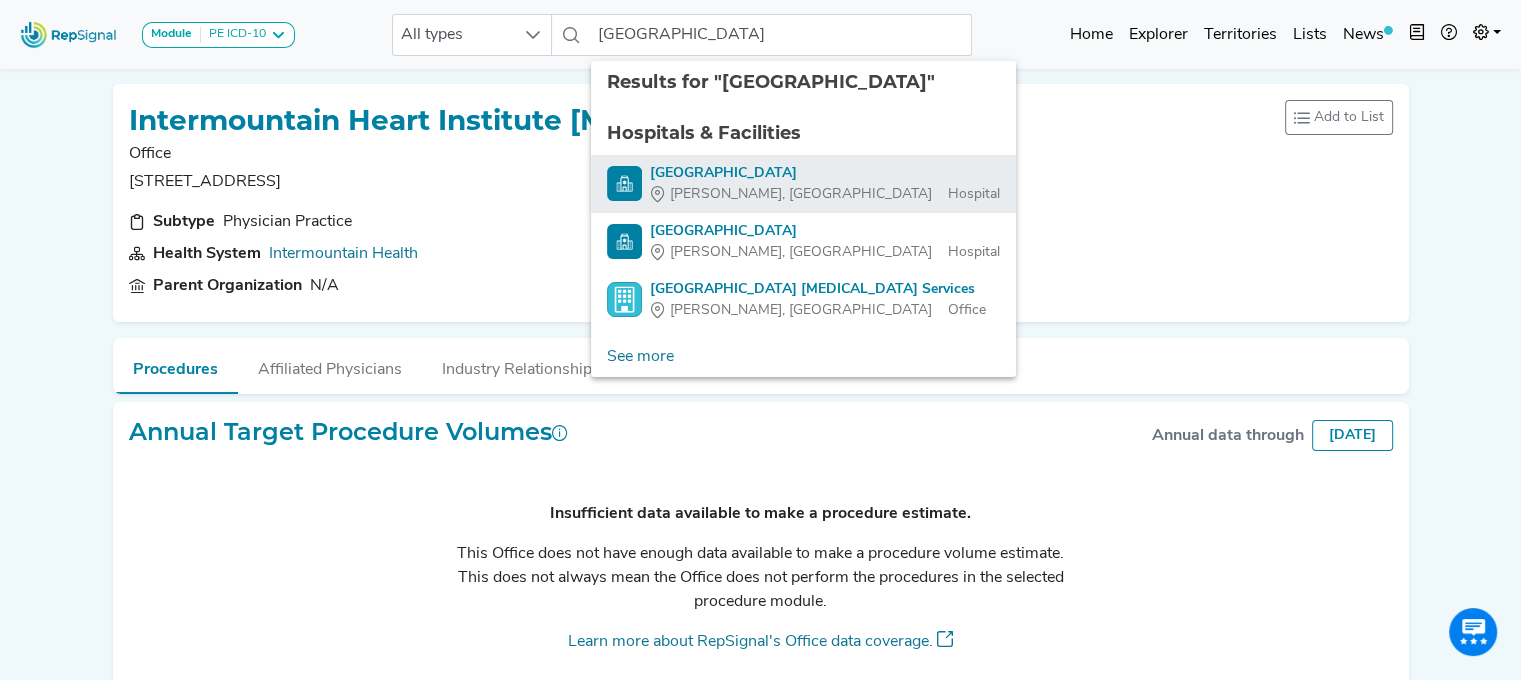 click on "[GEOGRAPHIC_DATA], [GEOGRAPHIC_DATA]" 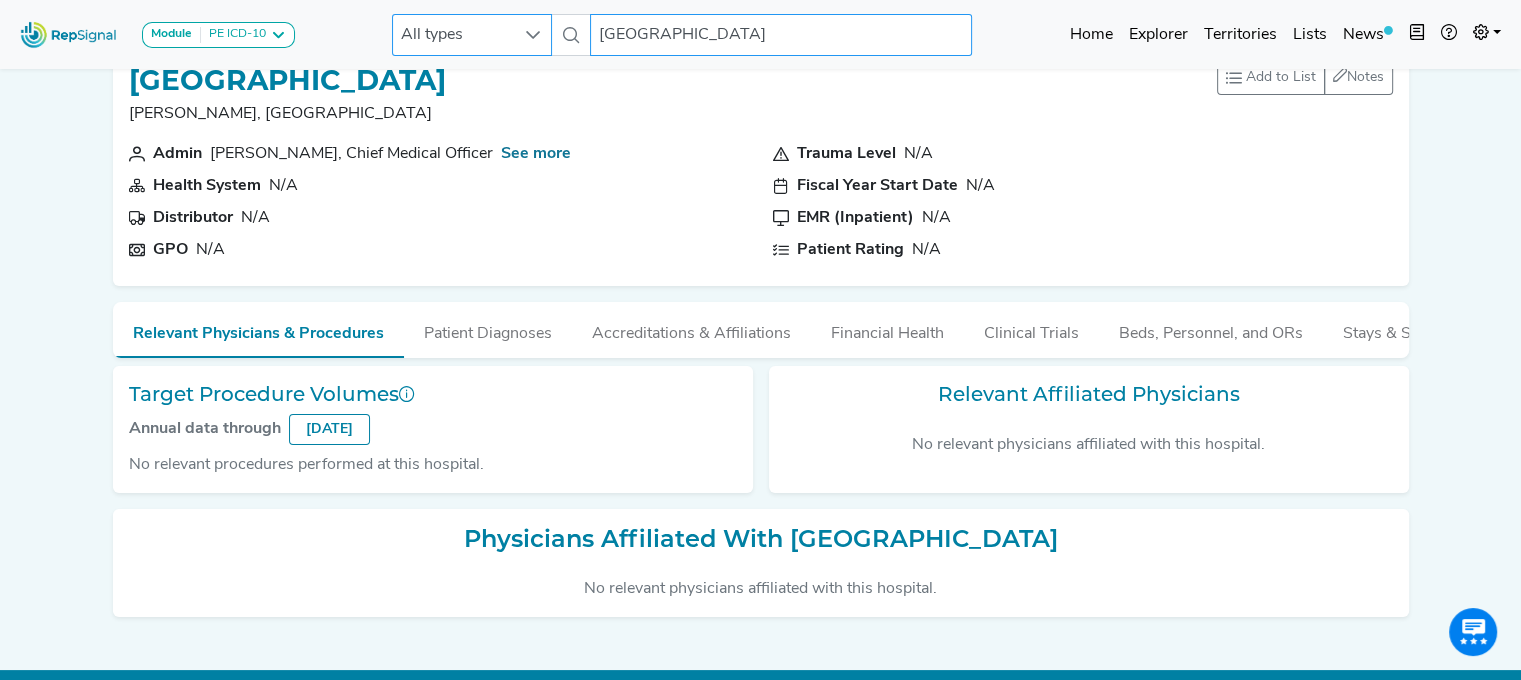 scroll, scrollTop: 0, scrollLeft: 0, axis: both 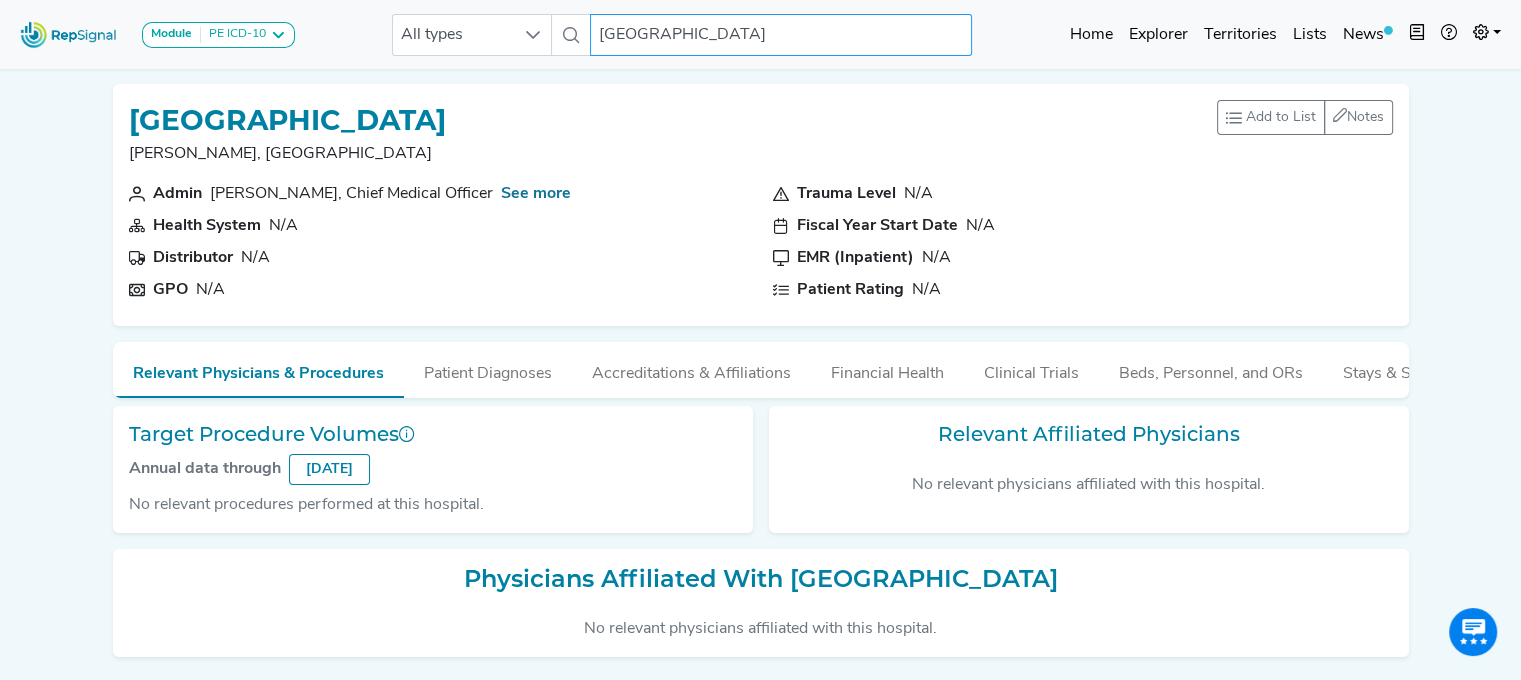 click on "[GEOGRAPHIC_DATA]" at bounding box center [781, 35] 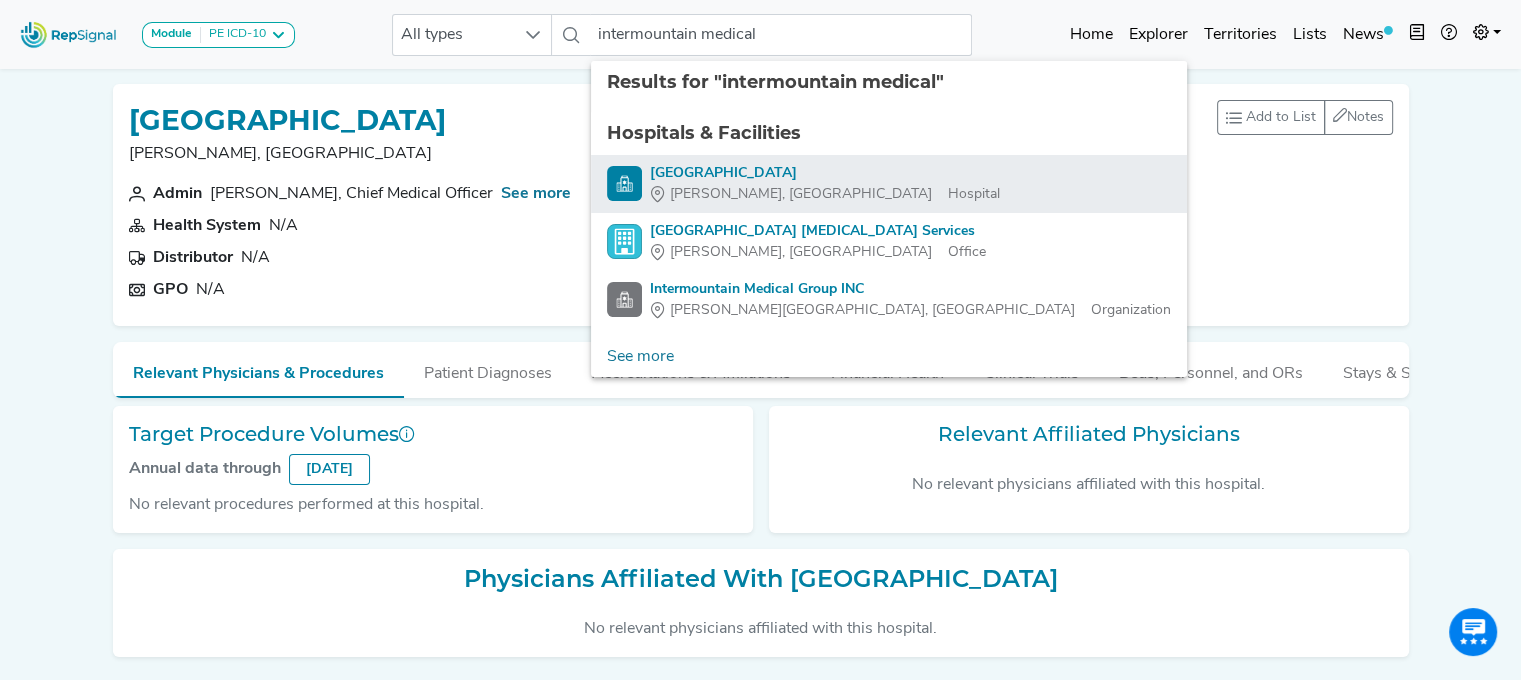 click on "[GEOGRAPHIC_DATA]" at bounding box center (825, 173) 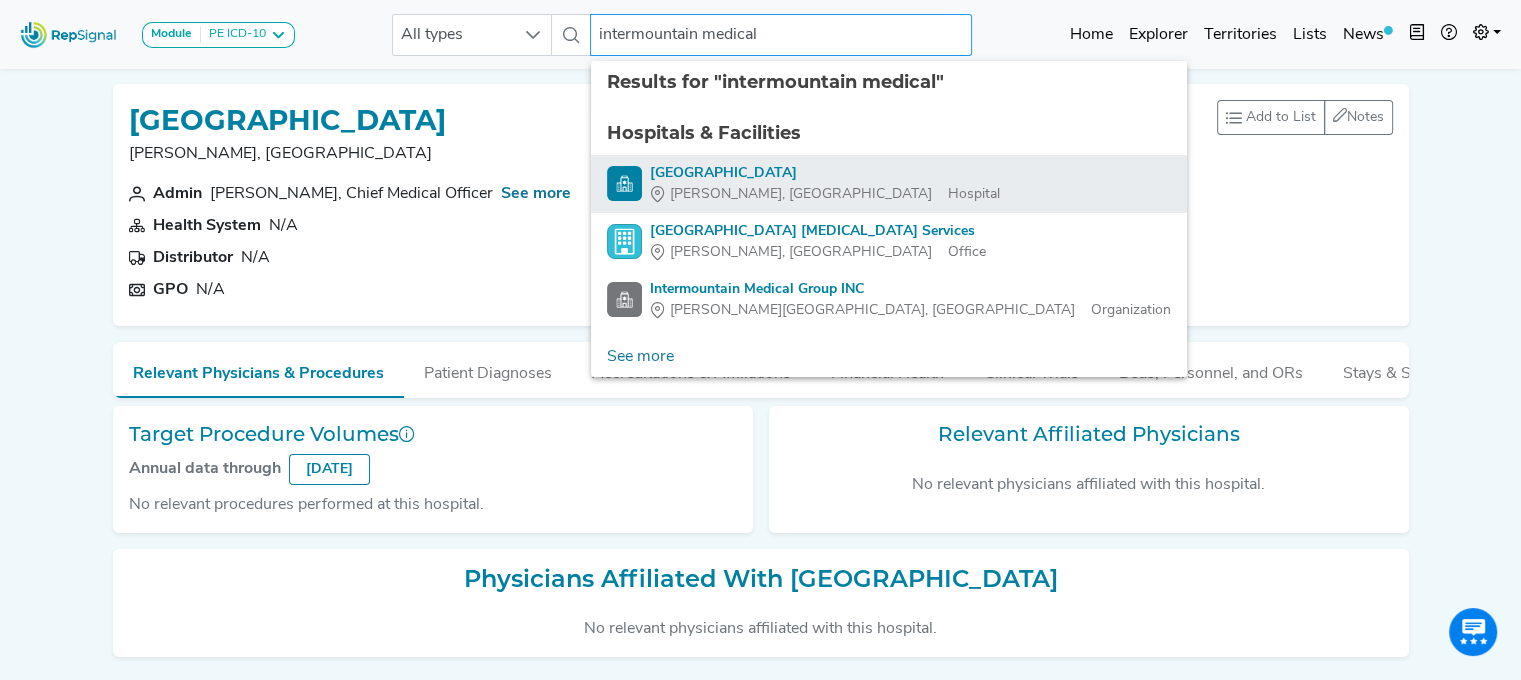 type on "[GEOGRAPHIC_DATA]" 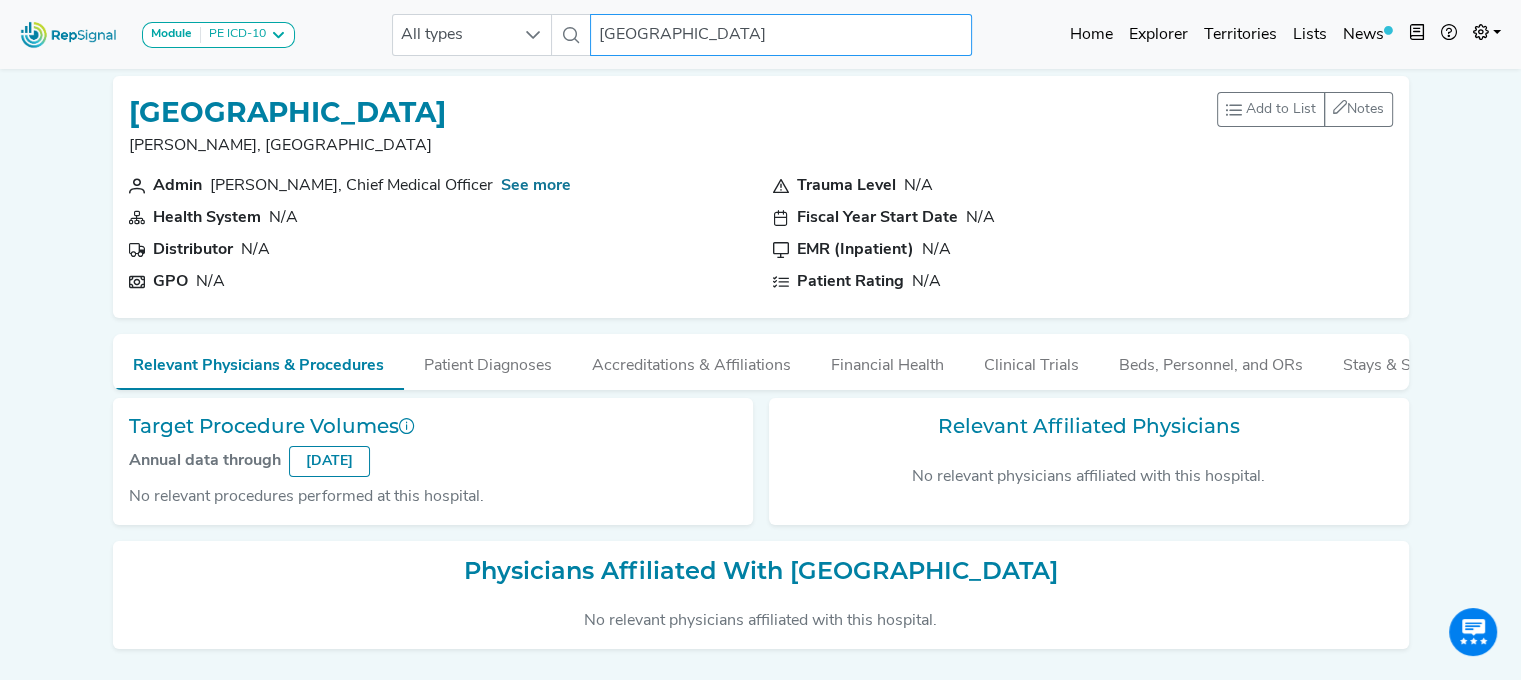 scroll, scrollTop: 0, scrollLeft: 0, axis: both 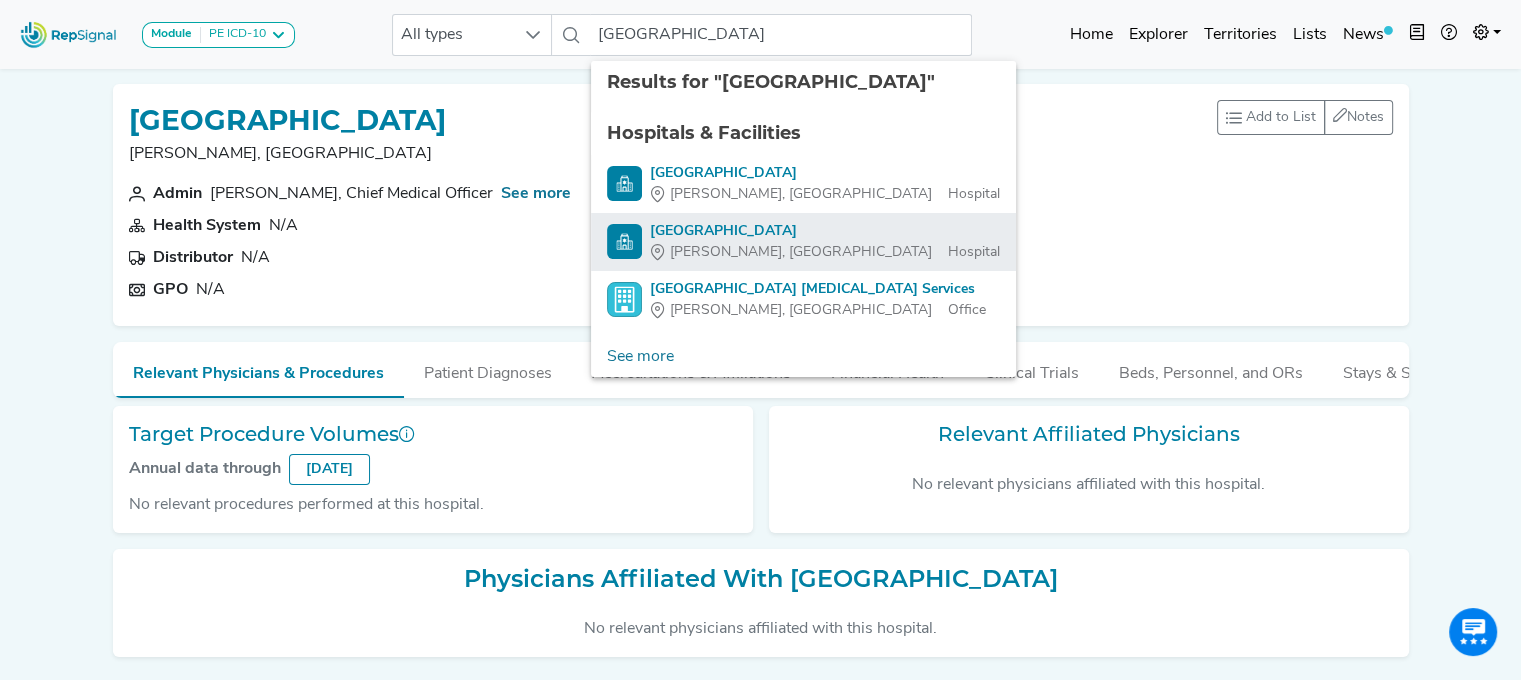 click on "[GEOGRAPHIC_DATA], [GEOGRAPHIC_DATA]" 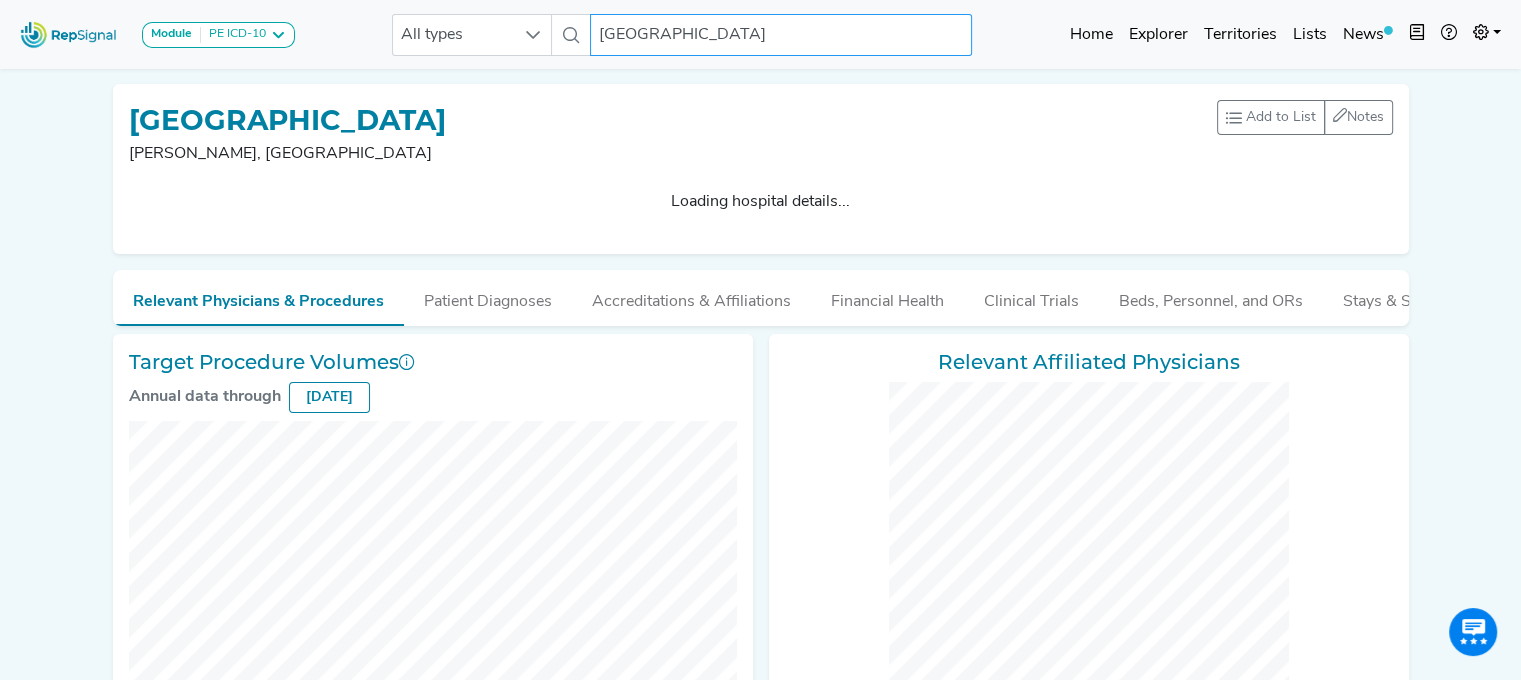 checkbox on "false" 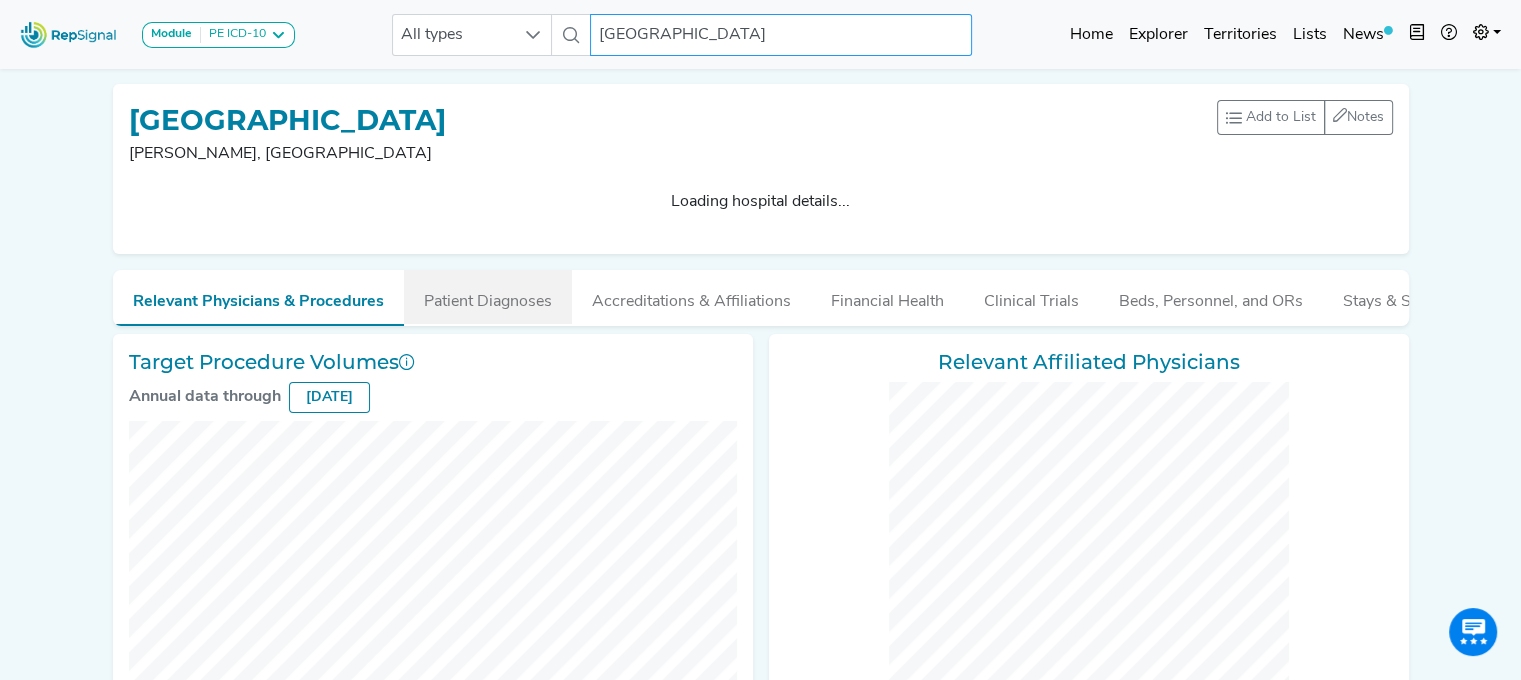 checkbox on "false" 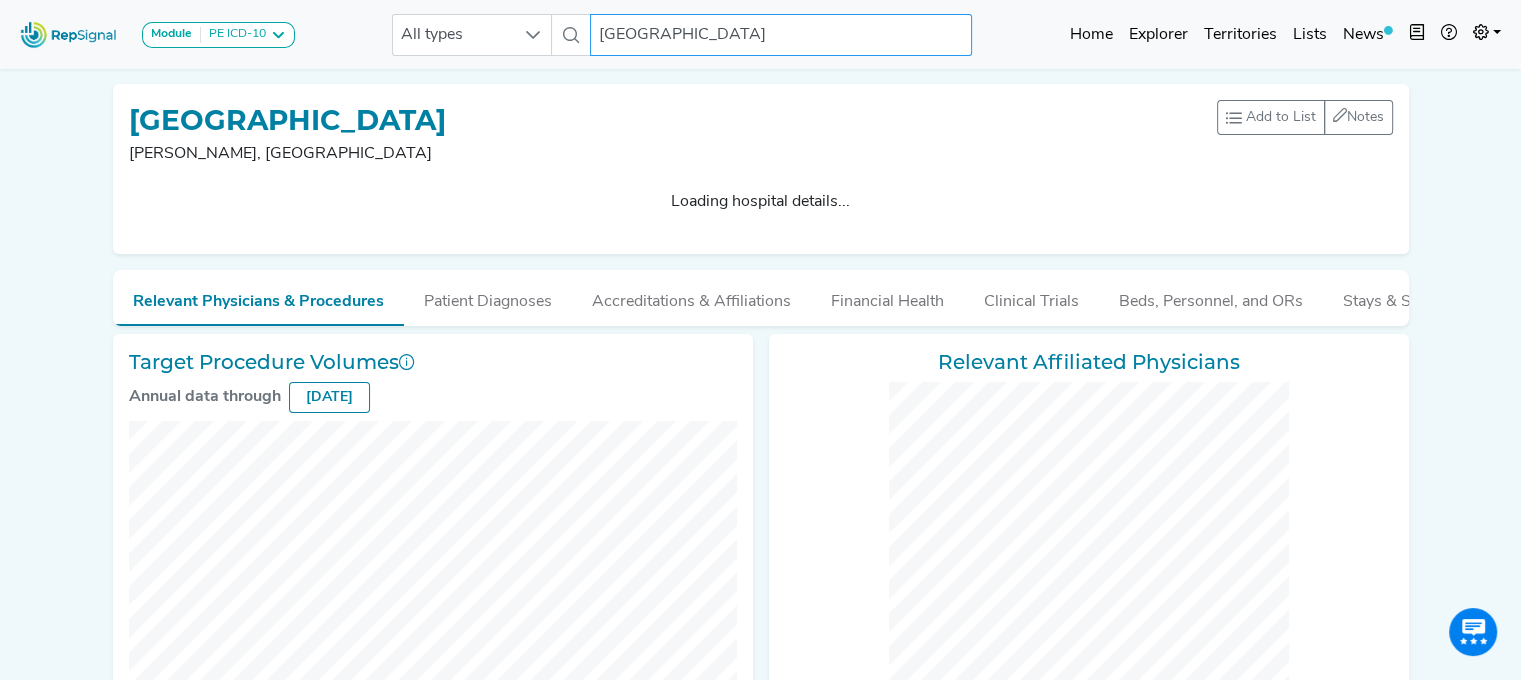 checkbox on "false" 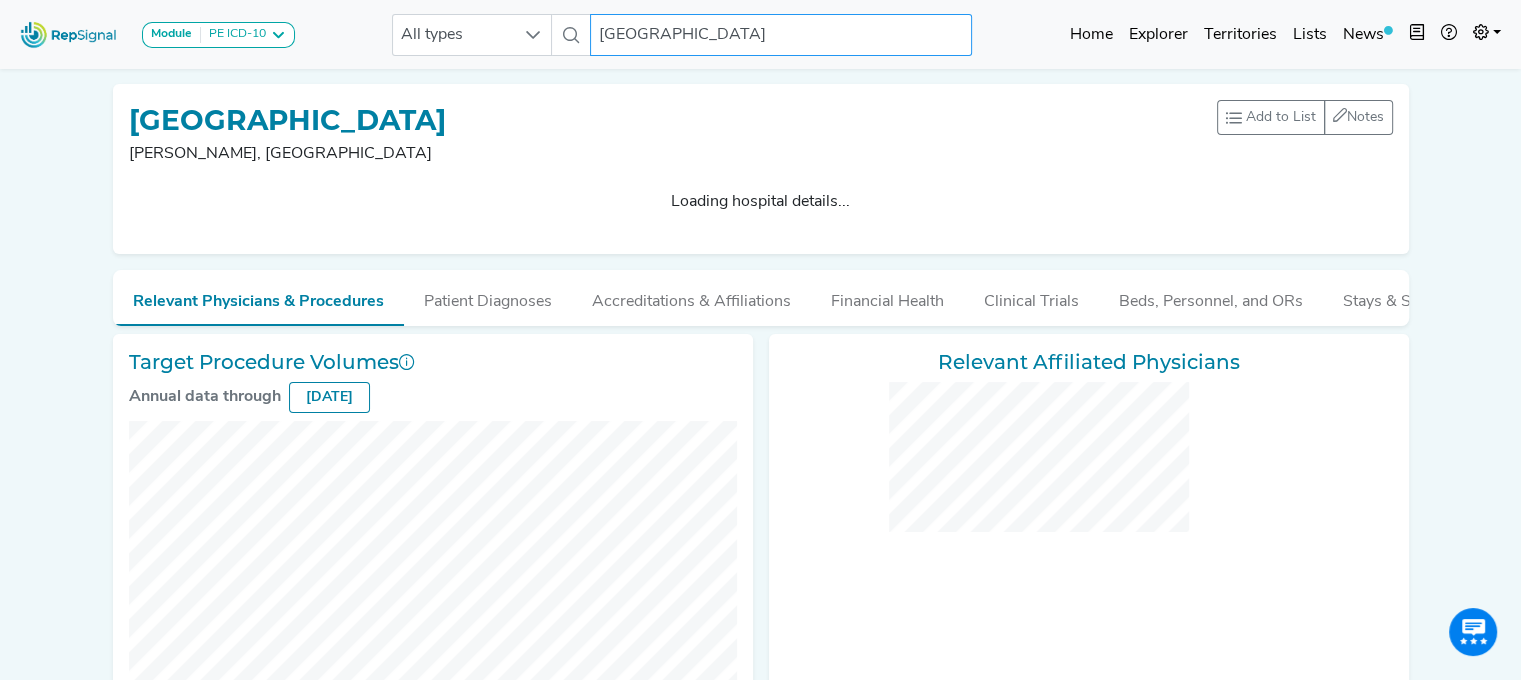 checkbox on "false" 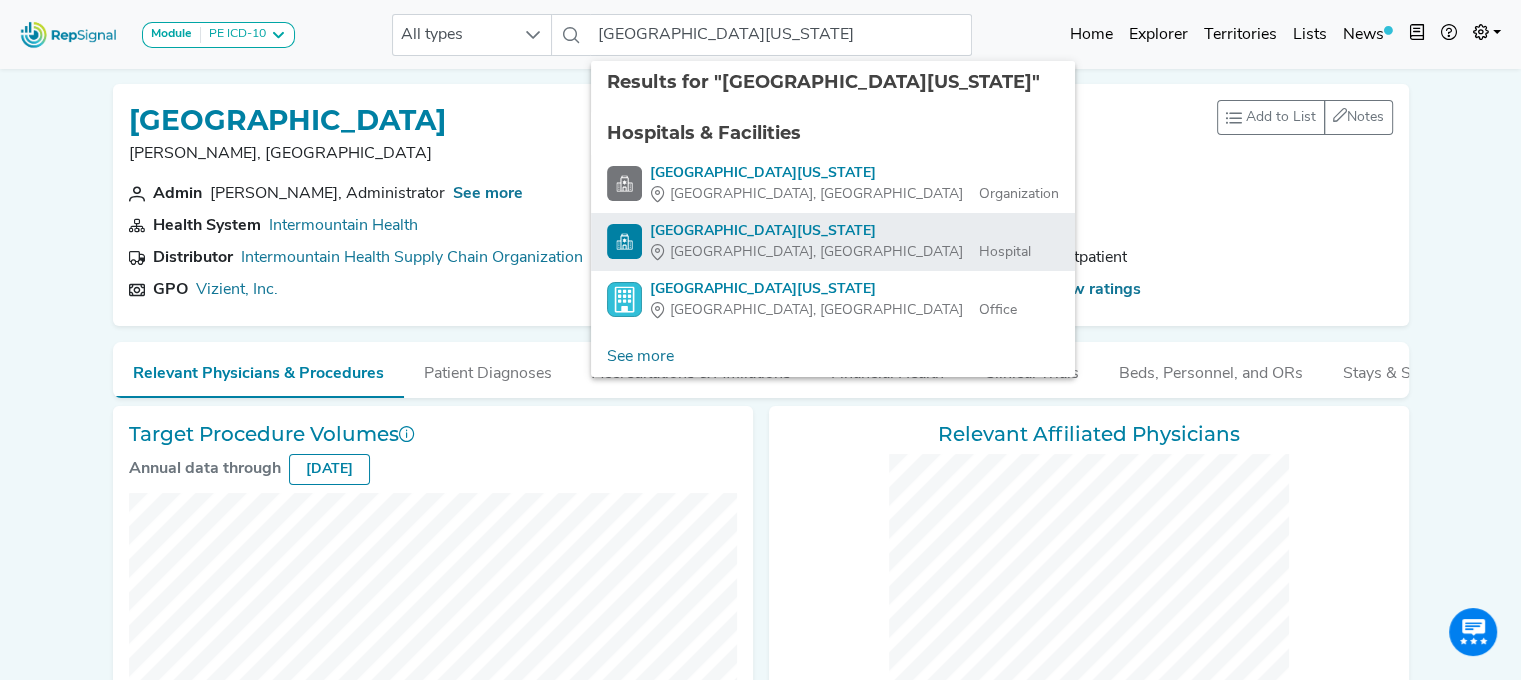 click on "[GEOGRAPHIC_DATA][US_STATE]" at bounding box center [840, 231] 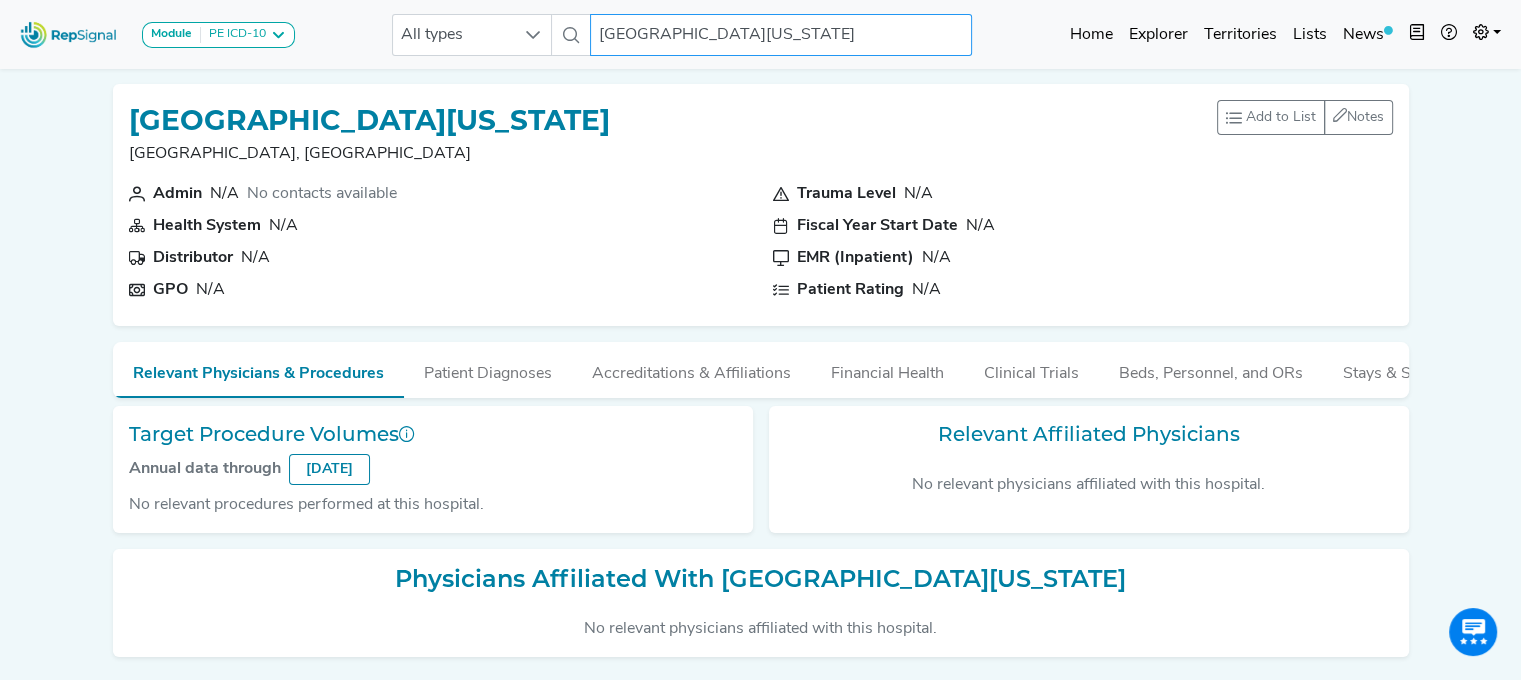click on "[GEOGRAPHIC_DATA][US_STATE]" at bounding box center (781, 35) 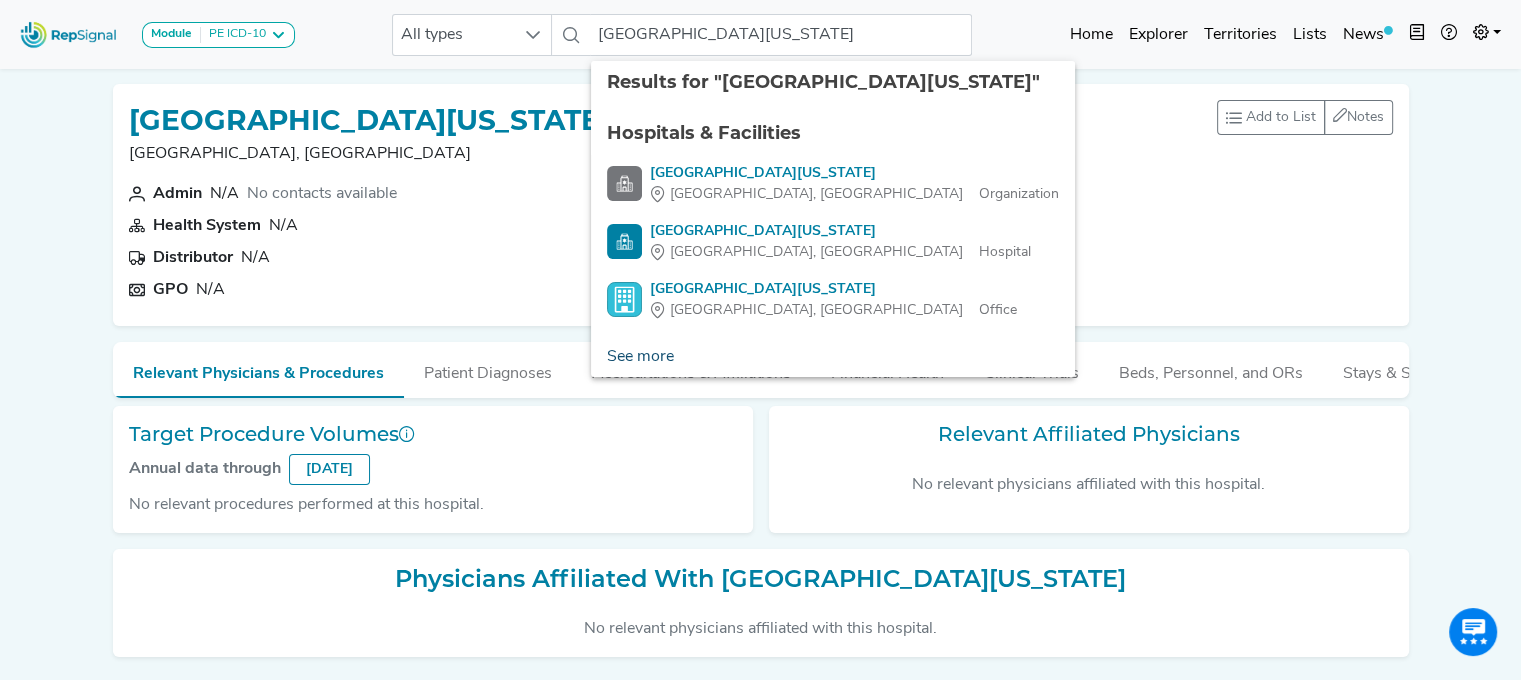 click on "See more" 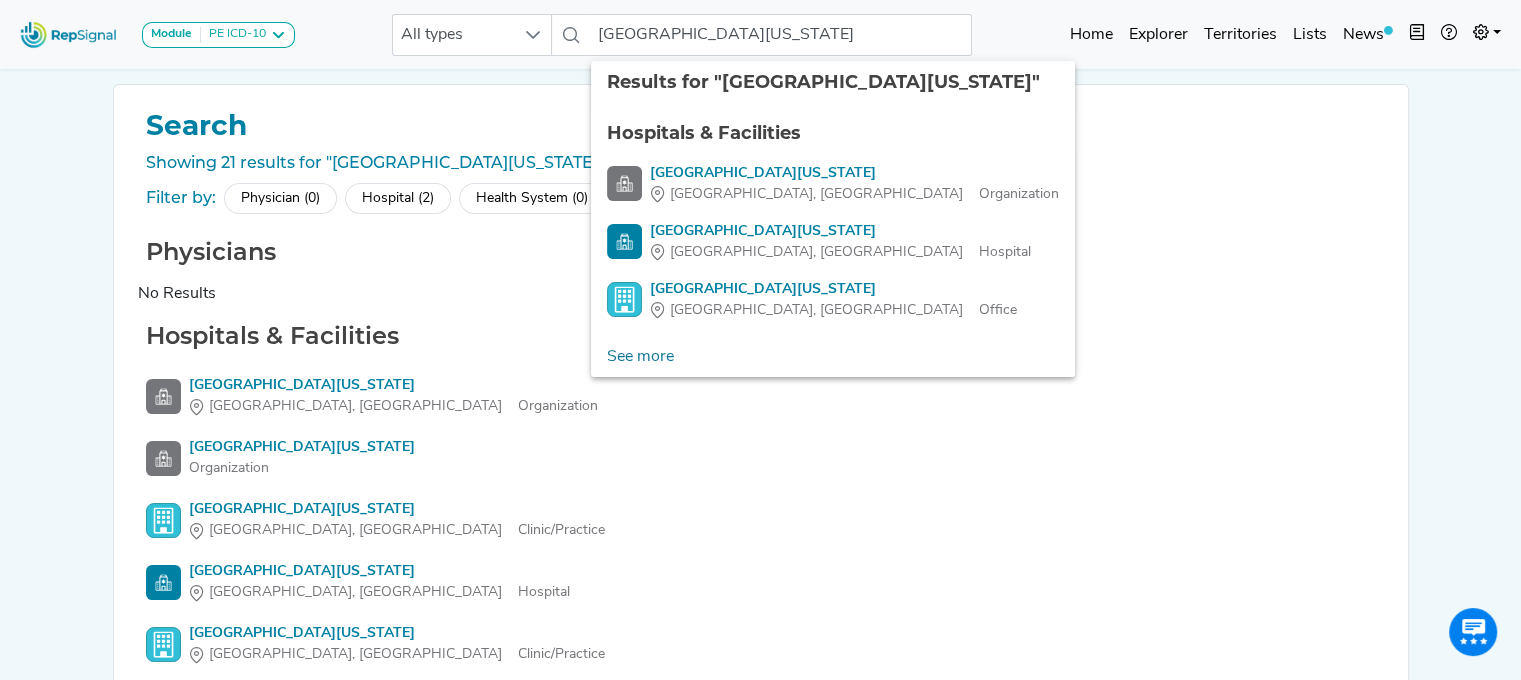 click on "Module PE ICD-10 Coronary Neurovascular PE ICD-10 Peripheral Vascular Procedures for Pulmonary [MEDICAL_DATA] Structural Heart All types university of [US_STATE] 4 results are available  Home   Explorer   Territories   Lists   News  new notes My Account Logout Search  Showing 21 results for "[GEOGRAPHIC_DATA][US_STATE]"  Filter by: Physician (0) Hospital (2) Health System (0) Organization (2) ASC (0) Office (17) Physicians No Results Hospitals & Facilities [GEOGRAPHIC_DATA][US_STATE], [GEOGRAPHIC_DATA]  Organization [GEOGRAPHIC_DATA][US_STATE][US_STATE], [GEOGRAPHIC_DATA]  Clinic/Practice [GEOGRAPHIC_DATA][US_STATE] [GEOGRAPHIC_DATA], [GEOGRAPHIC_DATA][US_STATE] [GEOGRAPHIC_DATA], [GEOGRAPHIC_DATA]  Clinic/Practice Show 16 More Session Expired Your session has expired. Please log in to continue.  Okay  INTEL BOOK Add Note Your note cannot be blank.   No results found  Post   No notes found. Get the ball rolling!  Delete Note  Are you sure you want to delete this note?   Delete   Cancel" at bounding box center [760, 413] 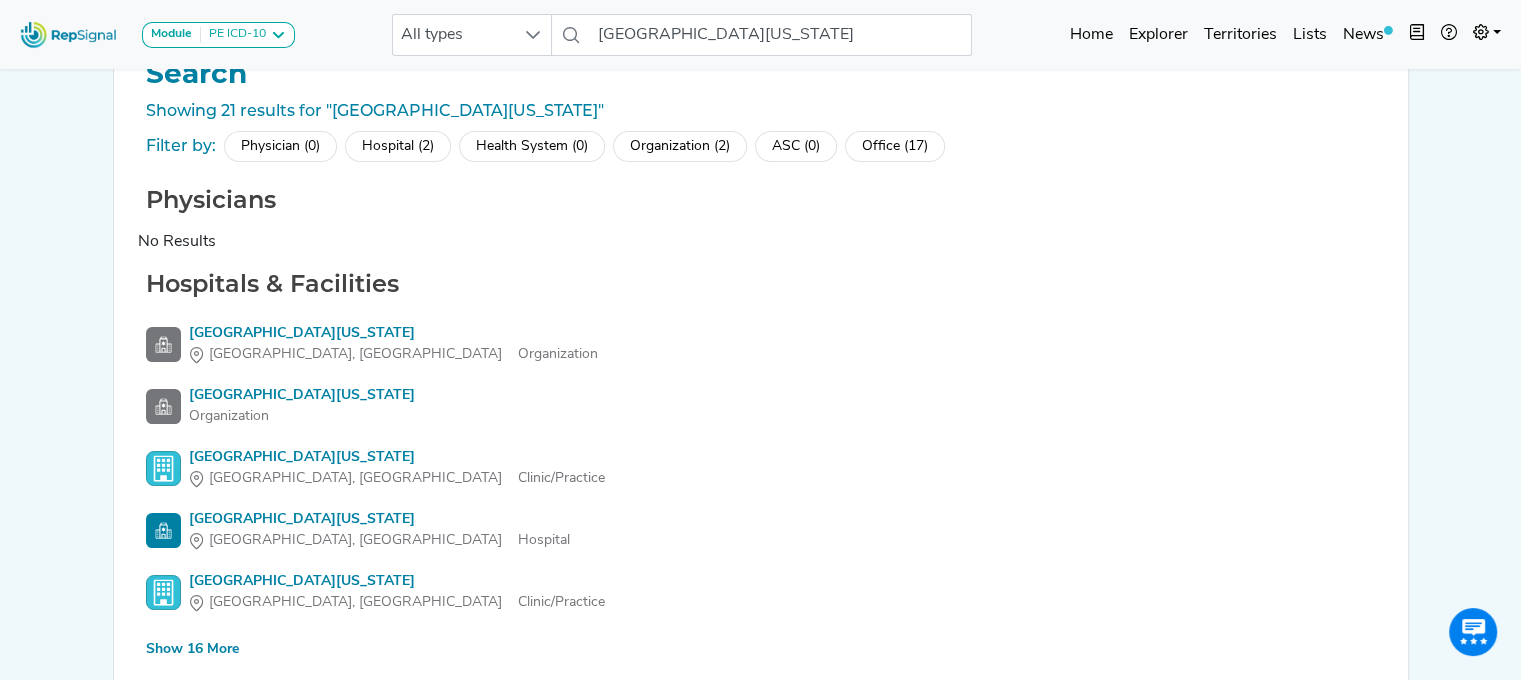 scroll, scrollTop: 145, scrollLeft: 0, axis: vertical 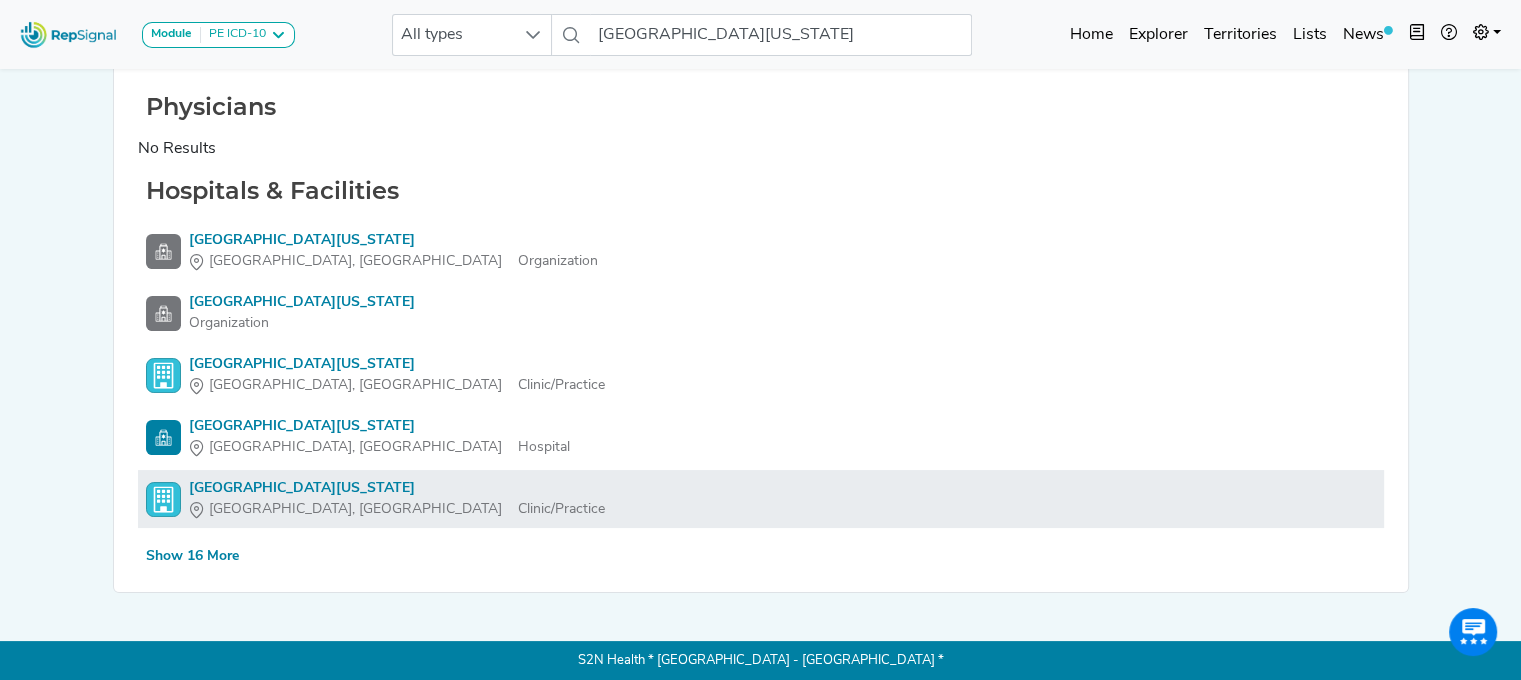 click on "[GEOGRAPHIC_DATA][US_STATE]" at bounding box center [397, 488] 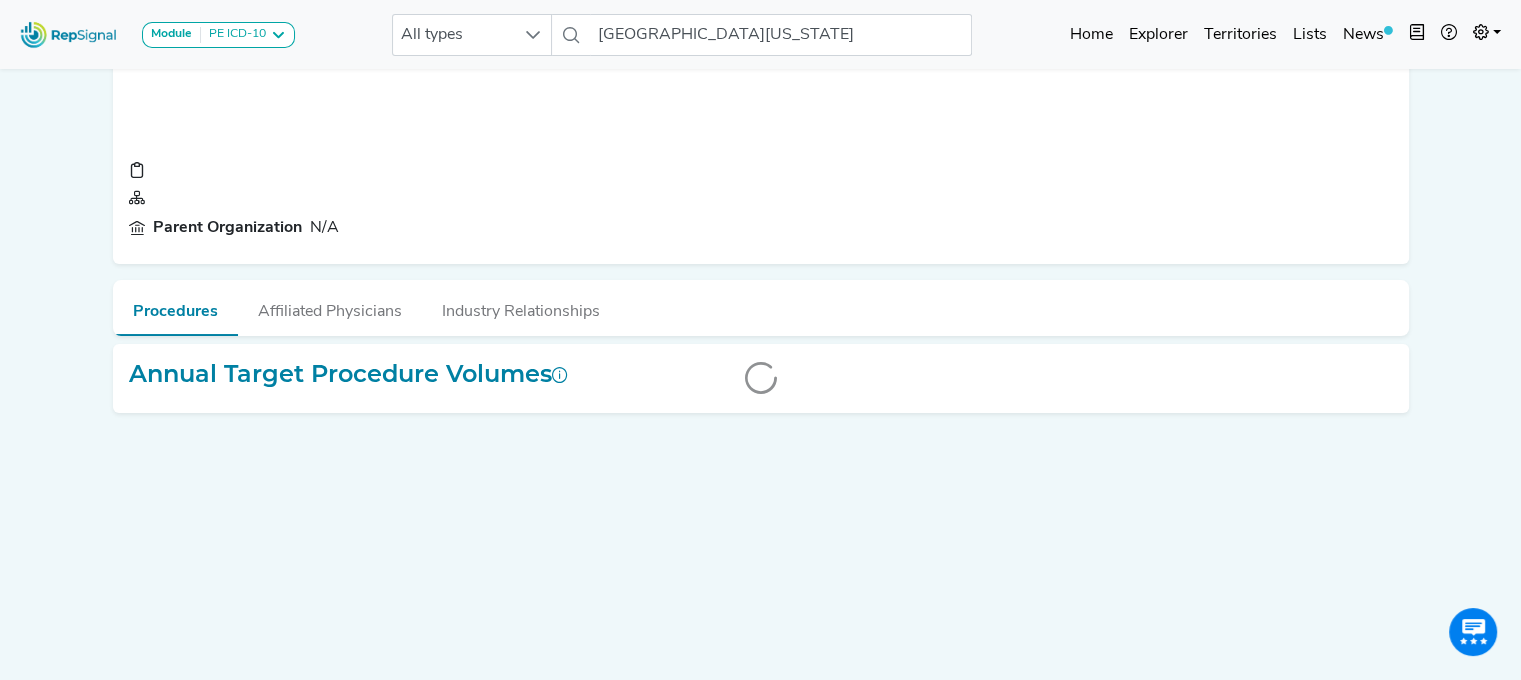 scroll, scrollTop: 0, scrollLeft: 0, axis: both 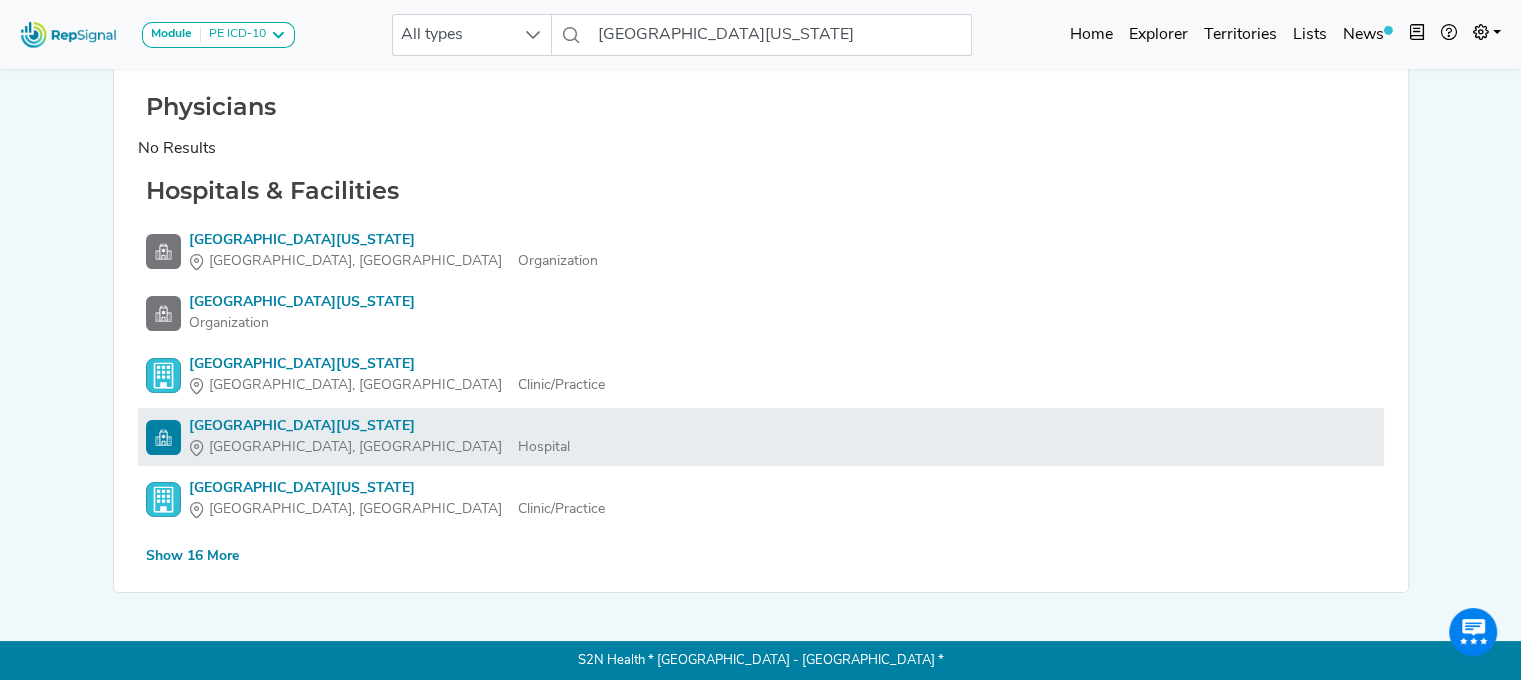 click on "[GEOGRAPHIC_DATA][US_STATE]" at bounding box center (379, 426) 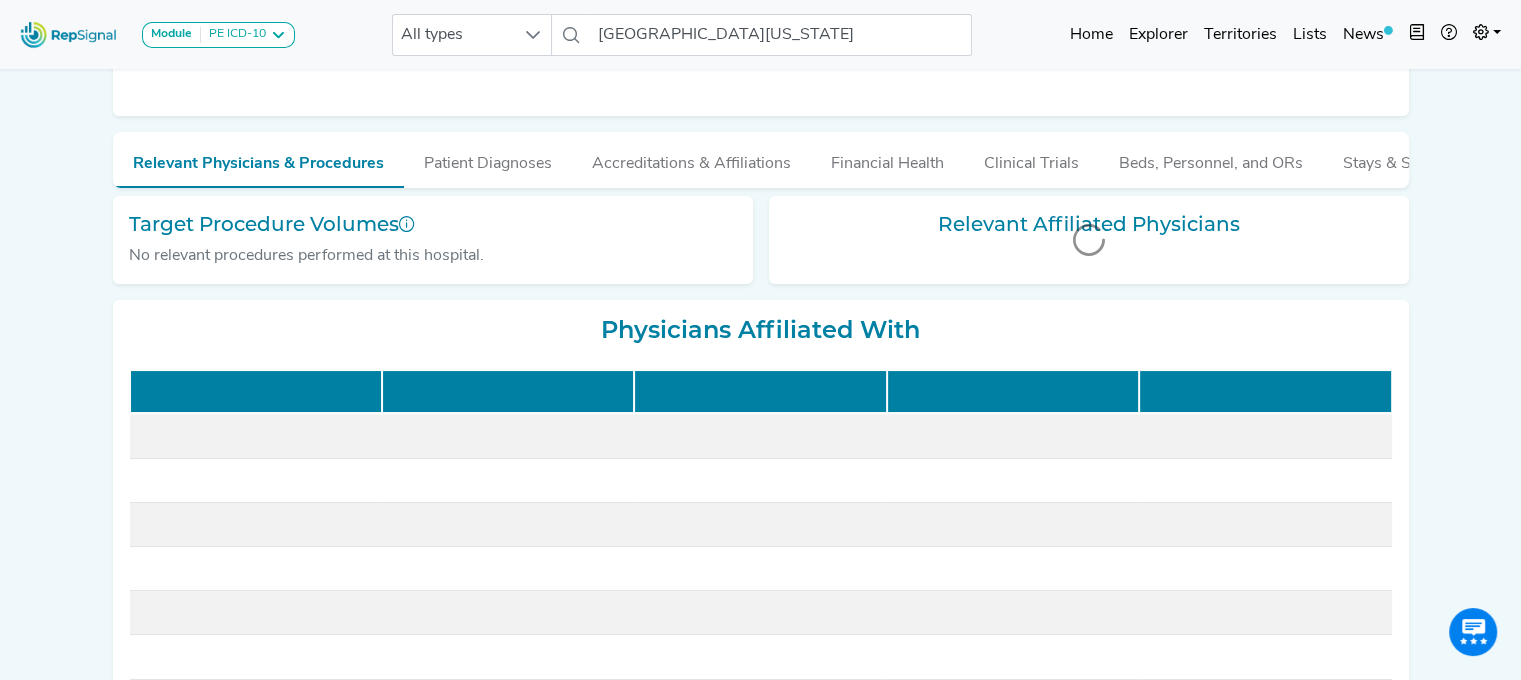 scroll, scrollTop: 0, scrollLeft: 0, axis: both 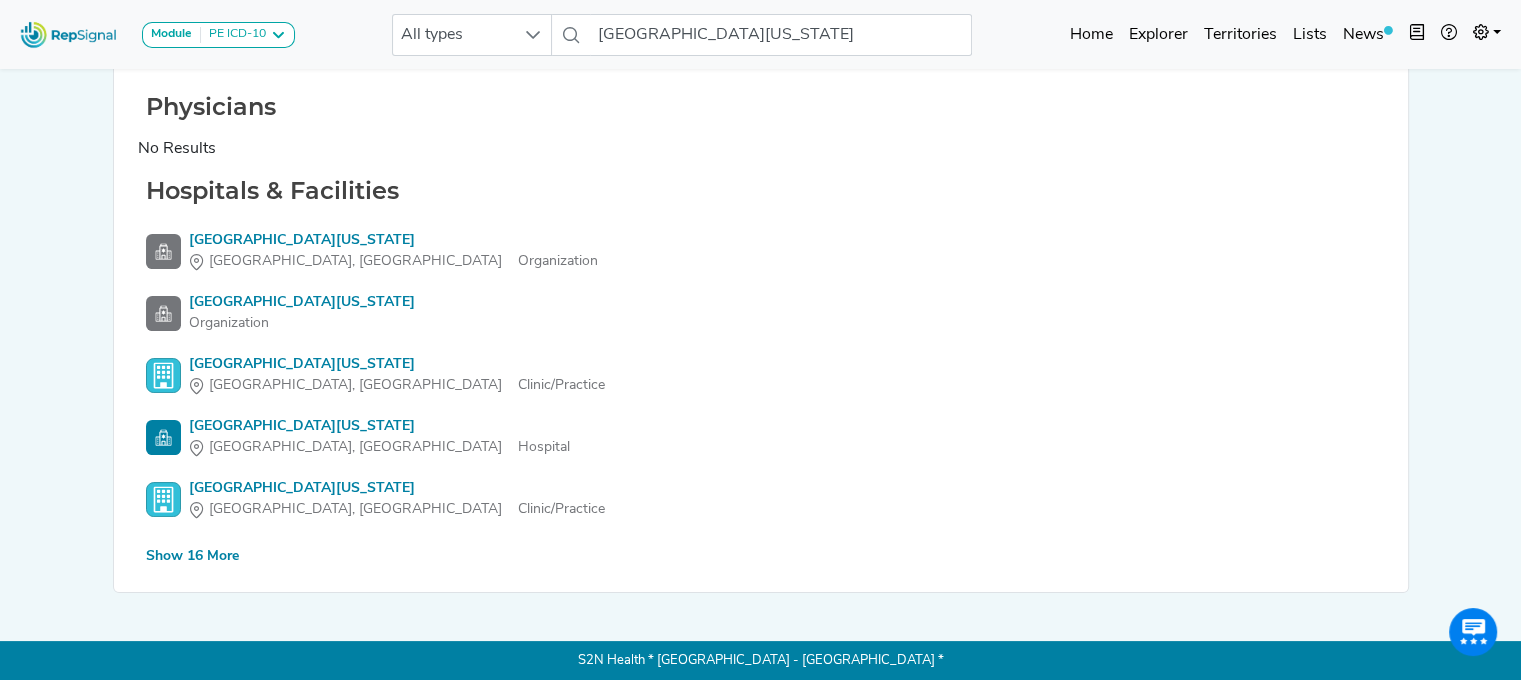click on "Show 16 More" at bounding box center (192, 556) 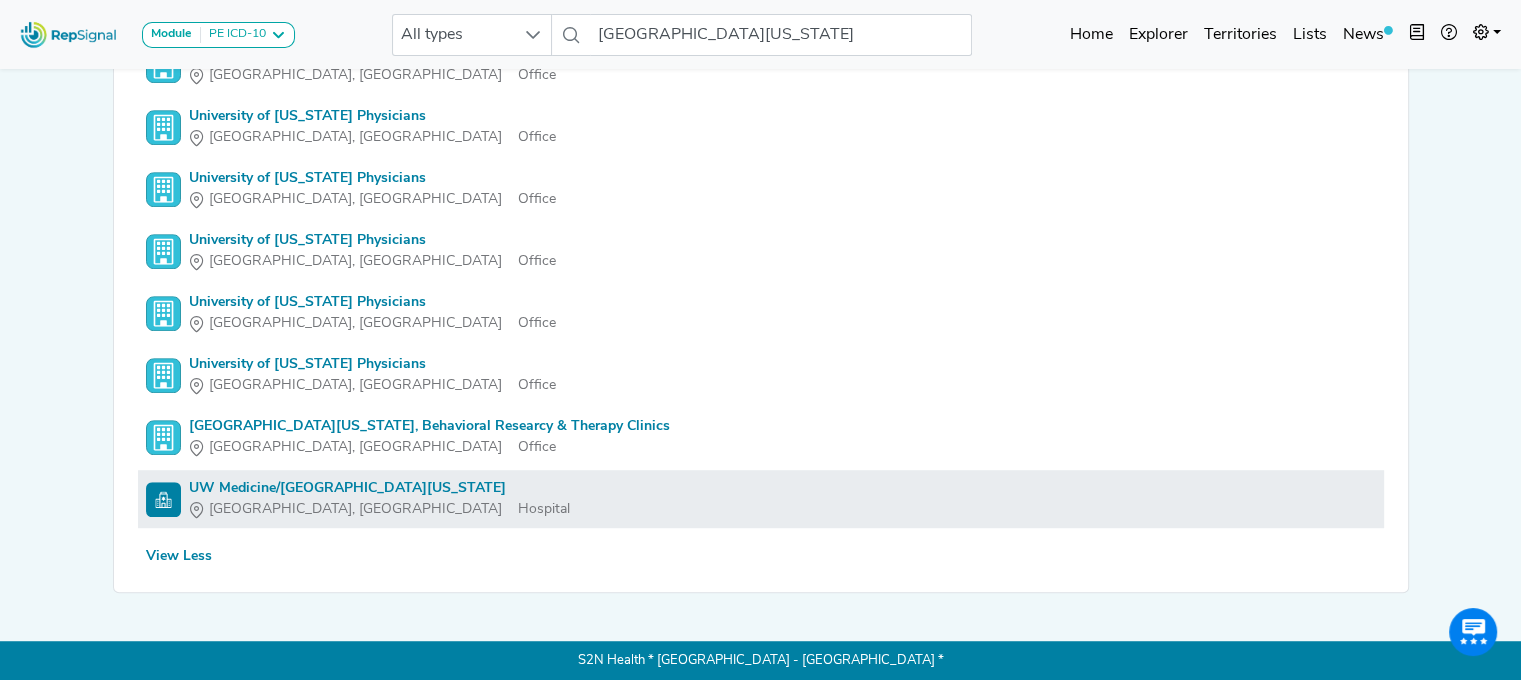 click on "UW Medicine/[GEOGRAPHIC_DATA][US_STATE]" at bounding box center (379, 488) 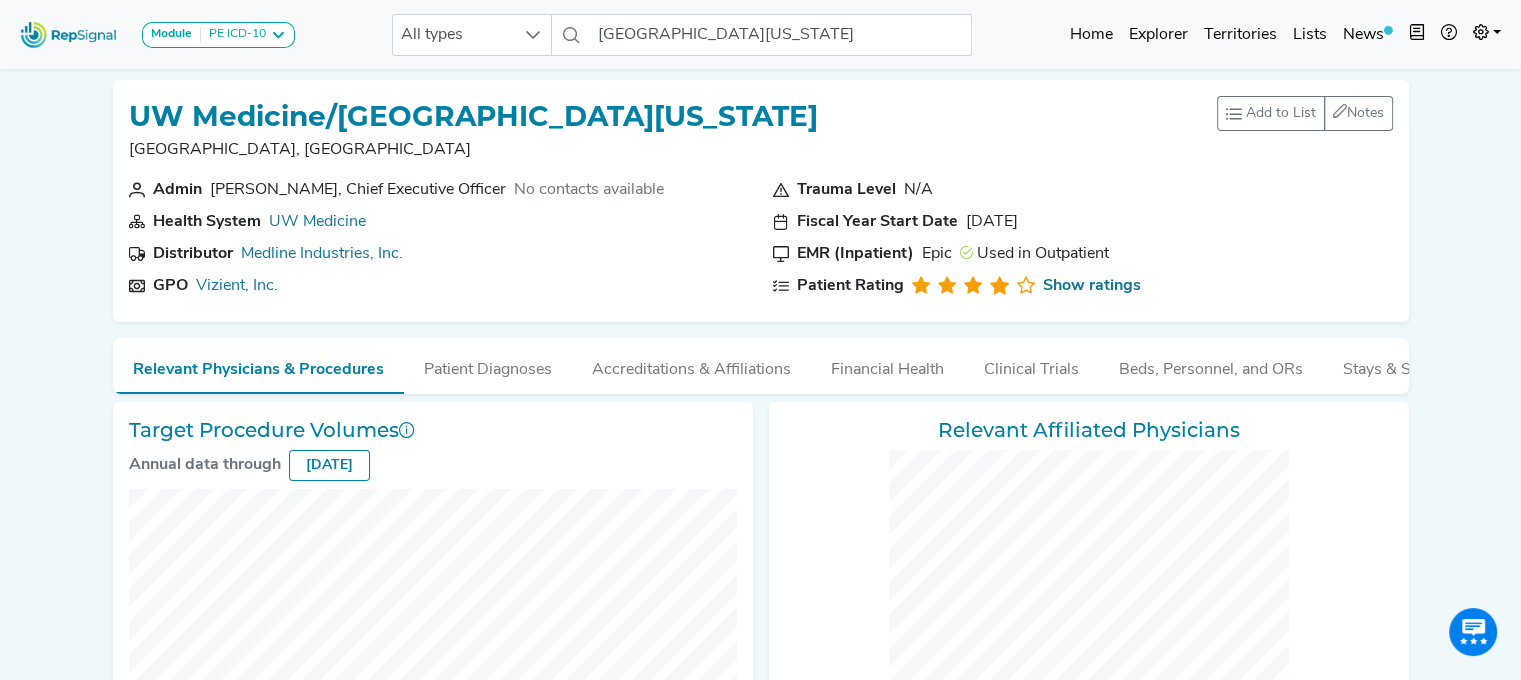 scroll, scrollTop: 0, scrollLeft: 0, axis: both 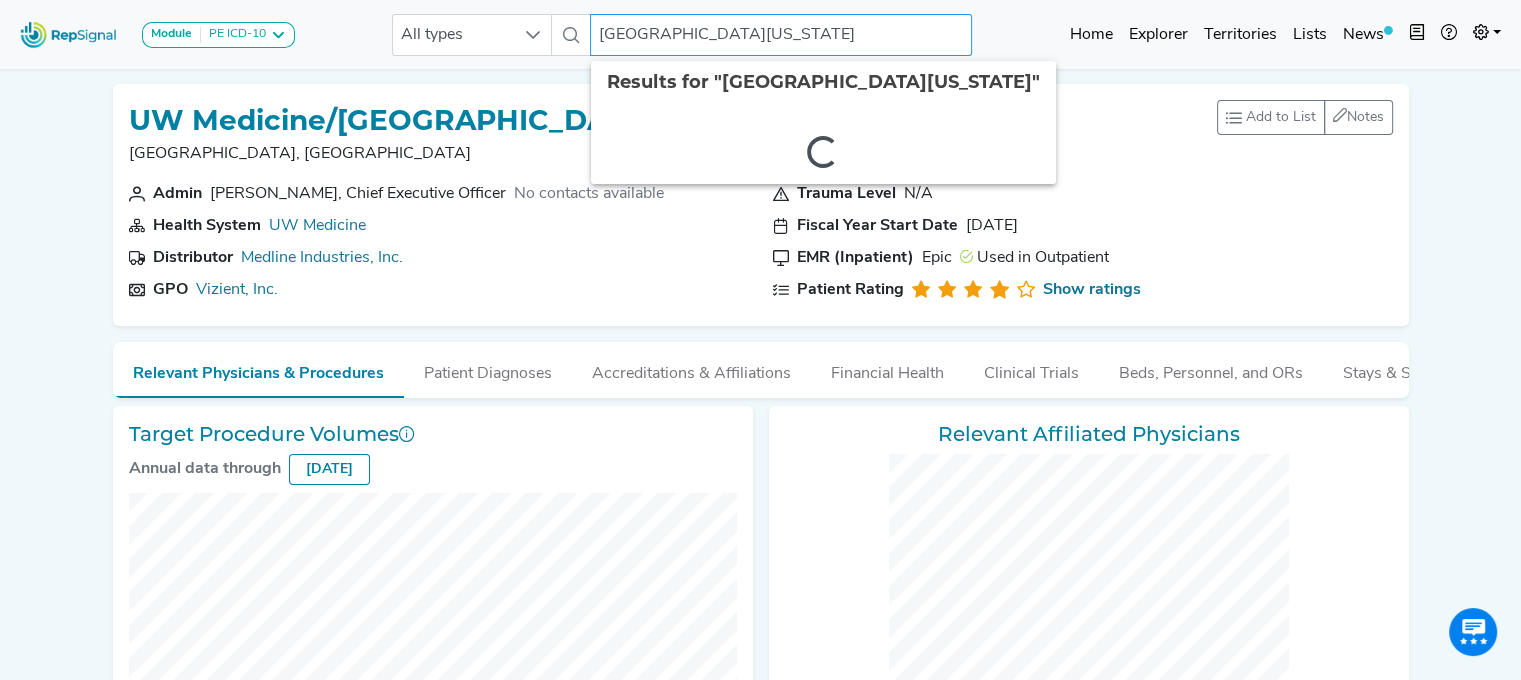 click on "[GEOGRAPHIC_DATA][US_STATE]" at bounding box center [781, 35] 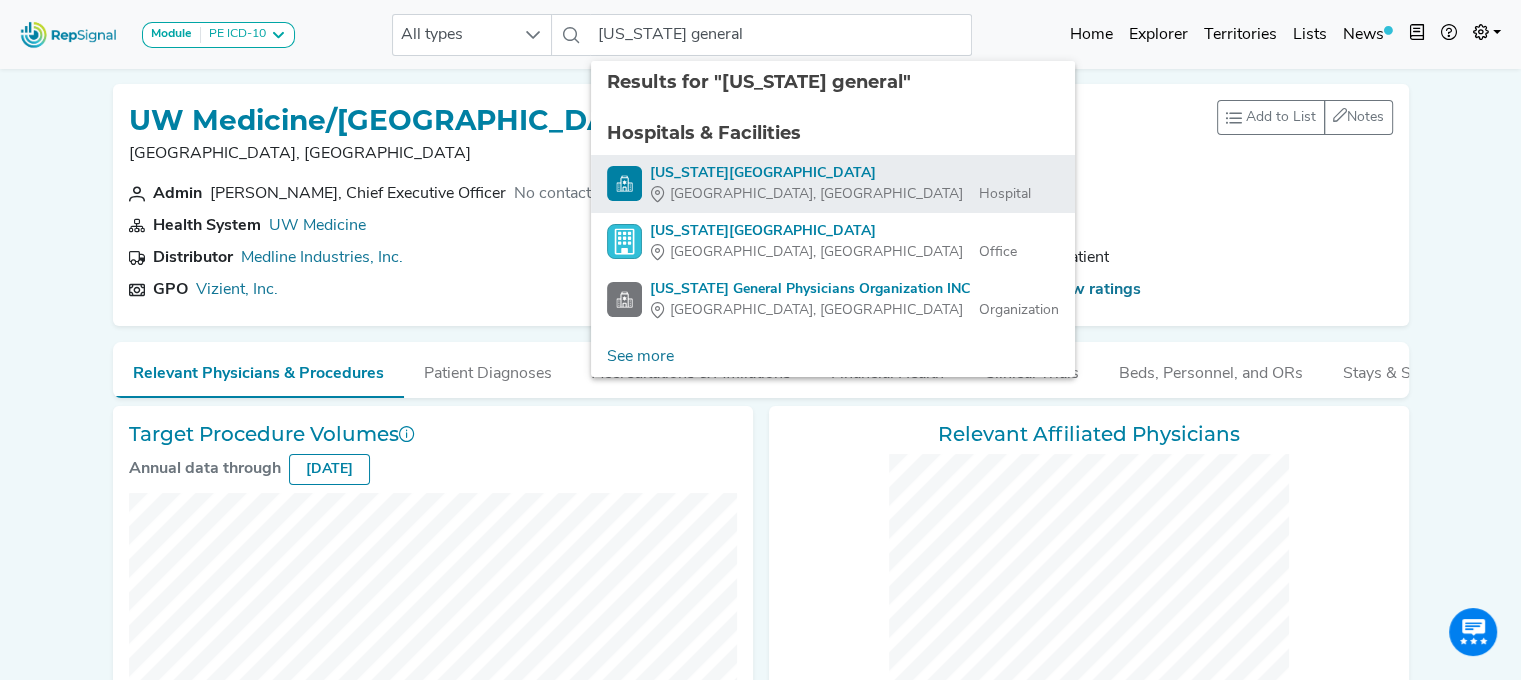 click on "[US_STATE][GEOGRAPHIC_DATA] [GEOGRAPHIC_DATA], [GEOGRAPHIC_DATA]" 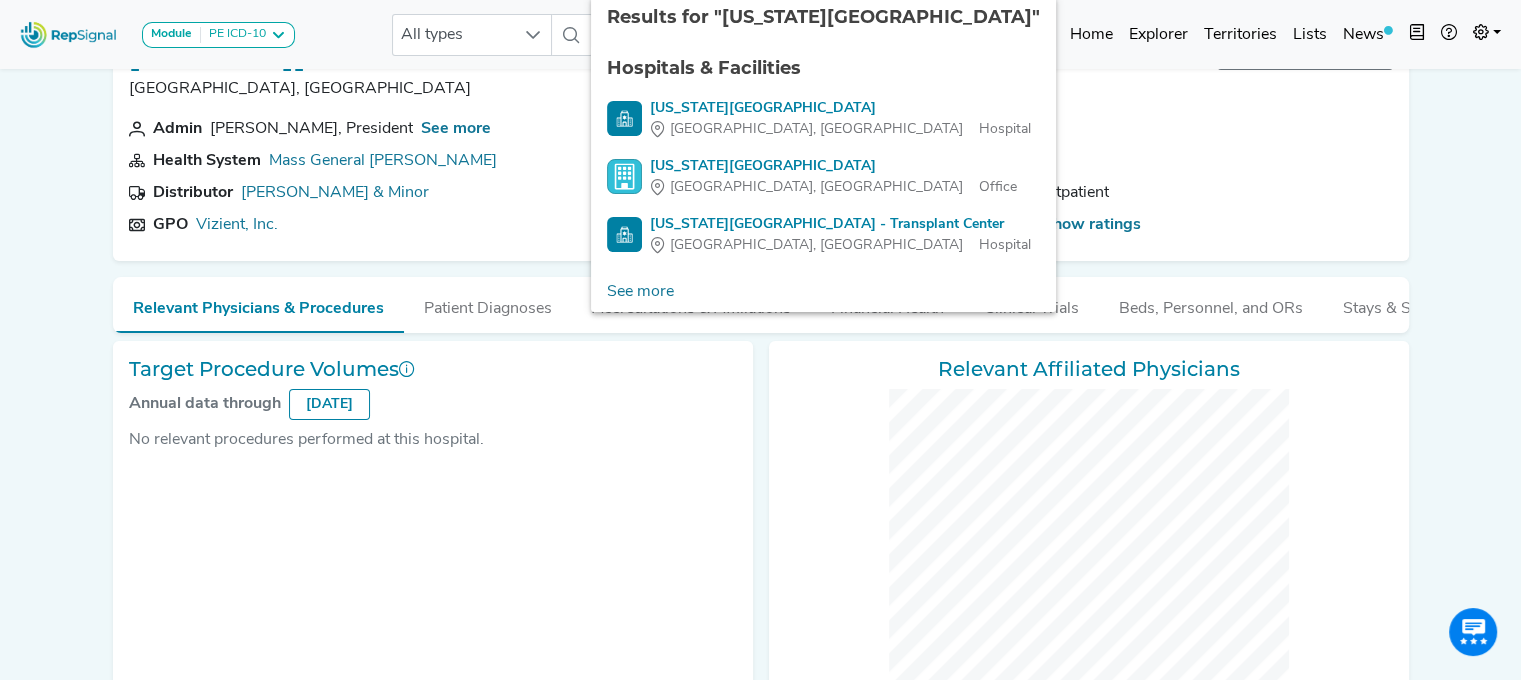 scroll, scrollTop: 0, scrollLeft: 0, axis: both 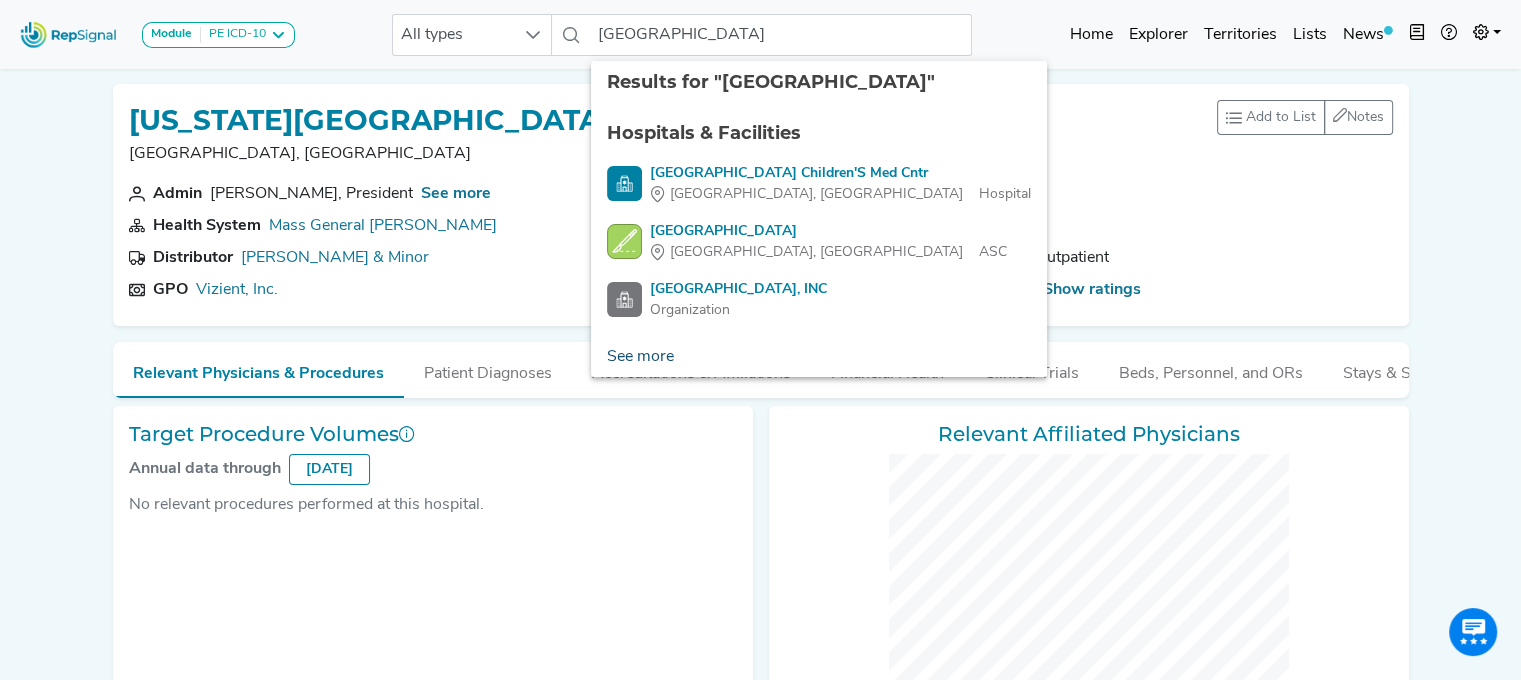 click on "See more" 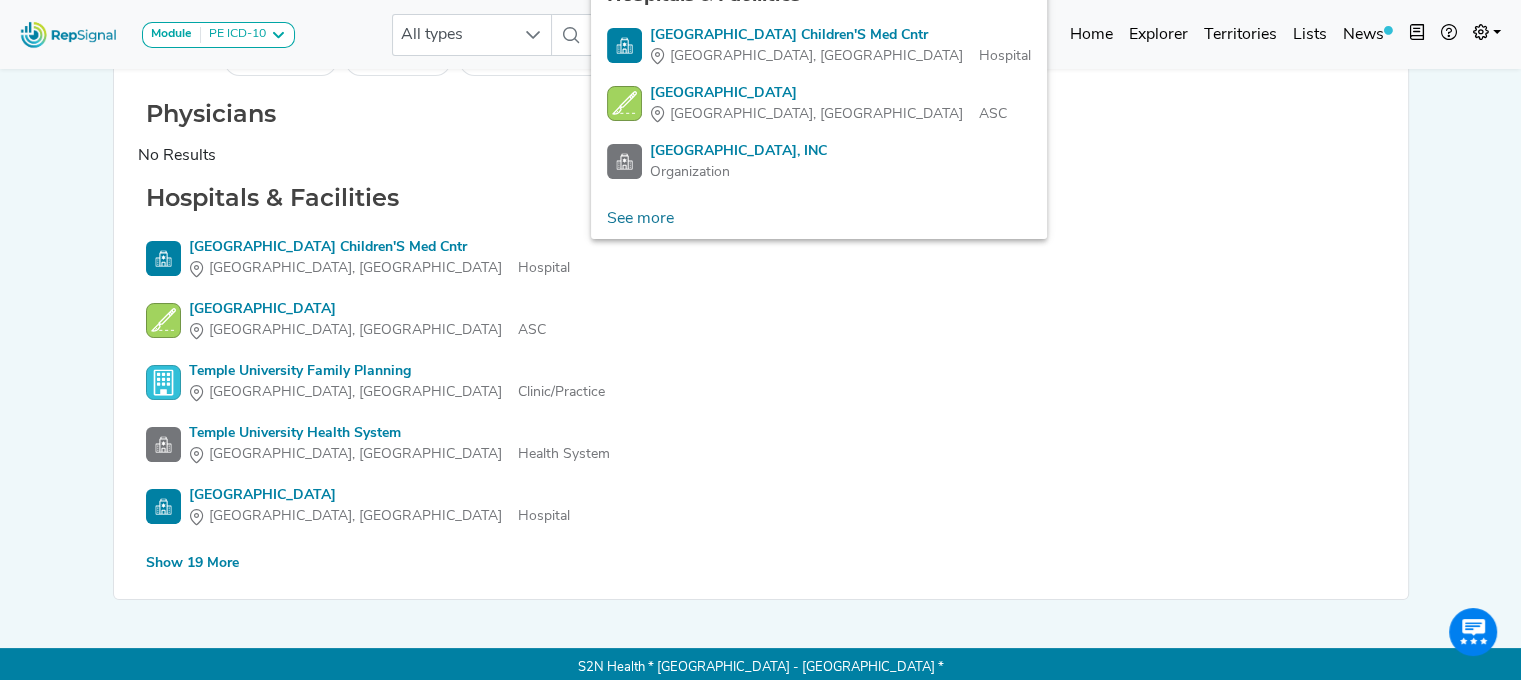 scroll, scrollTop: 145, scrollLeft: 0, axis: vertical 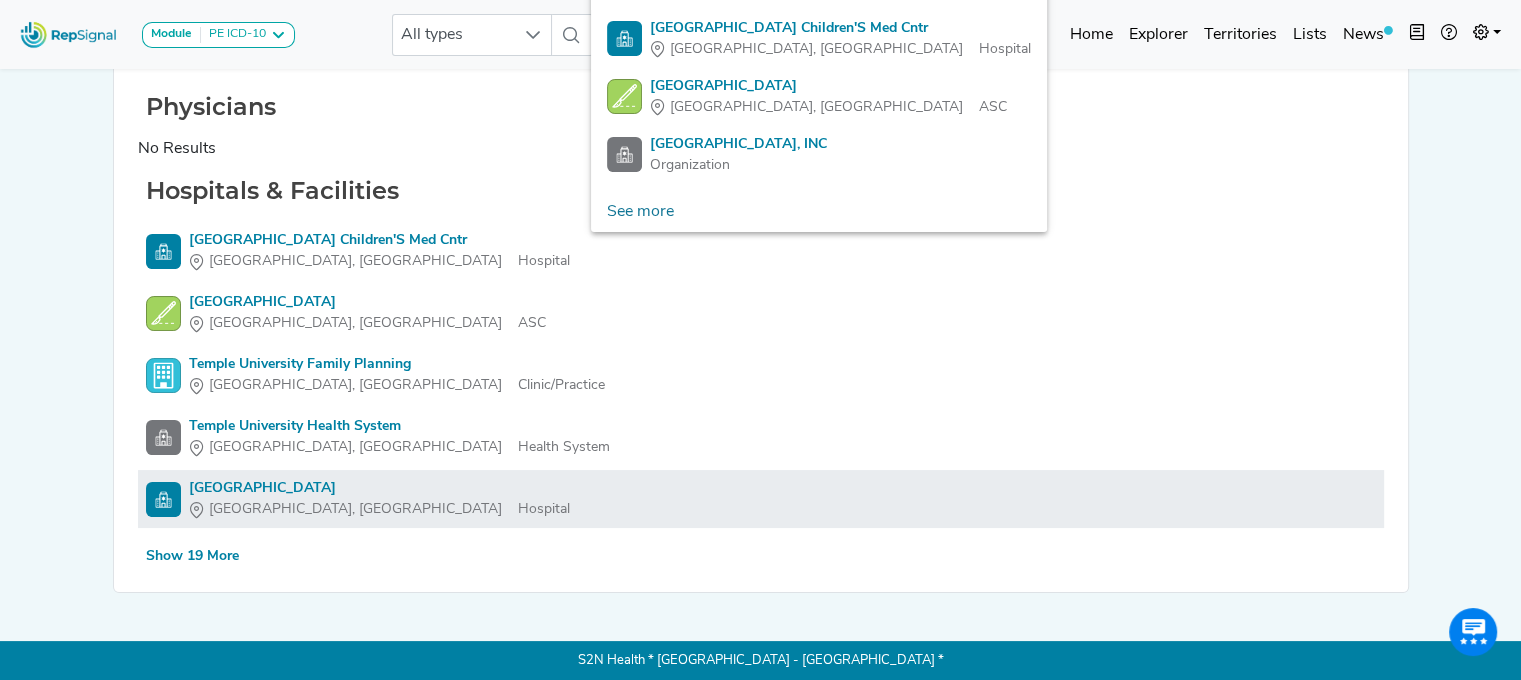 click on "[GEOGRAPHIC_DATA]" at bounding box center [379, 488] 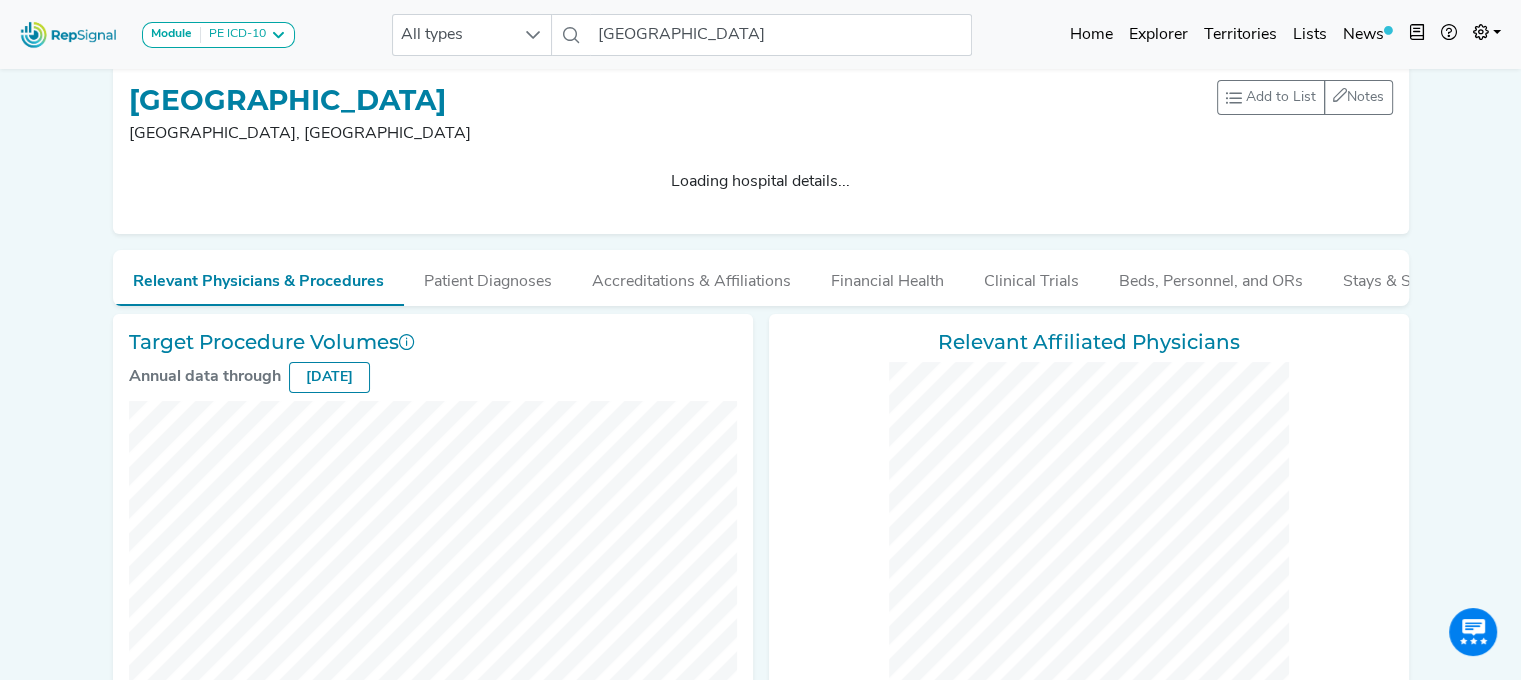 scroll, scrollTop: 0, scrollLeft: 0, axis: both 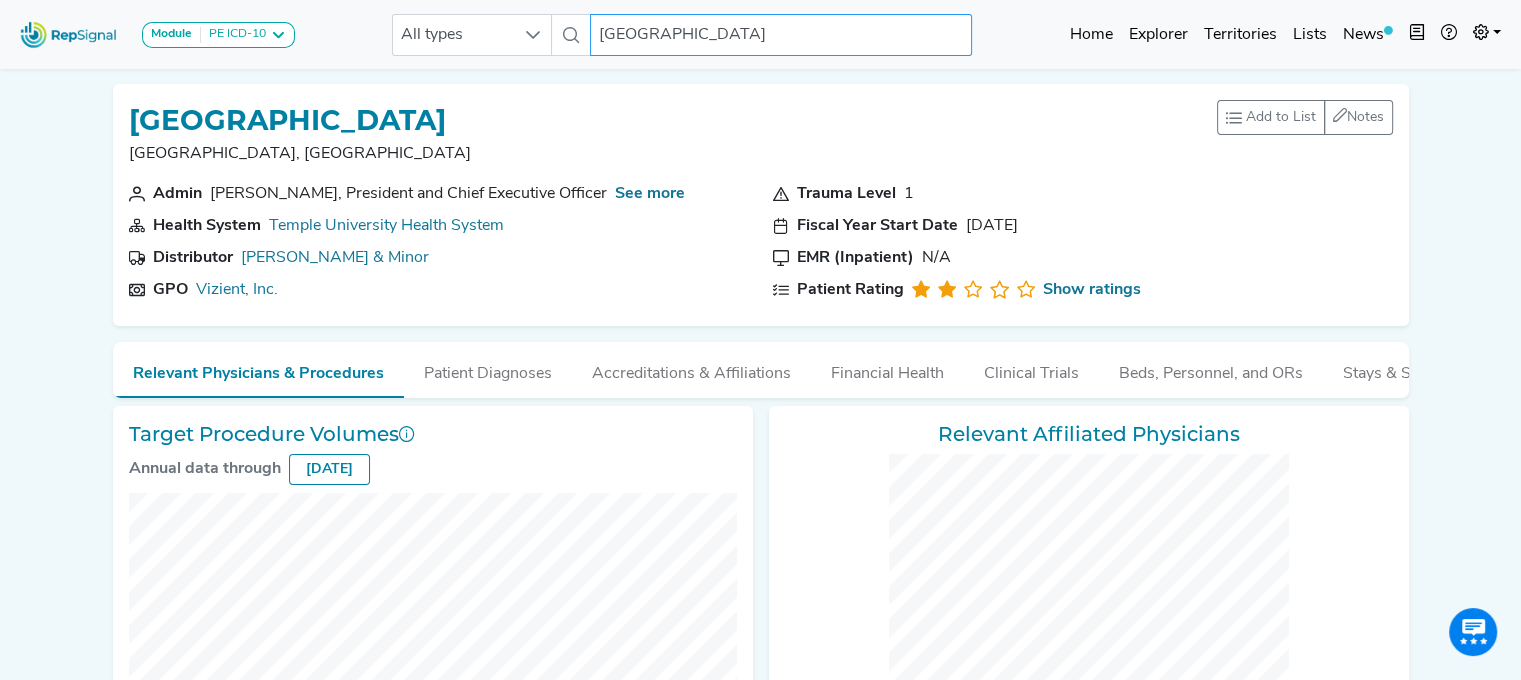 click on "[GEOGRAPHIC_DATA]" at bounding box center [781, 35] 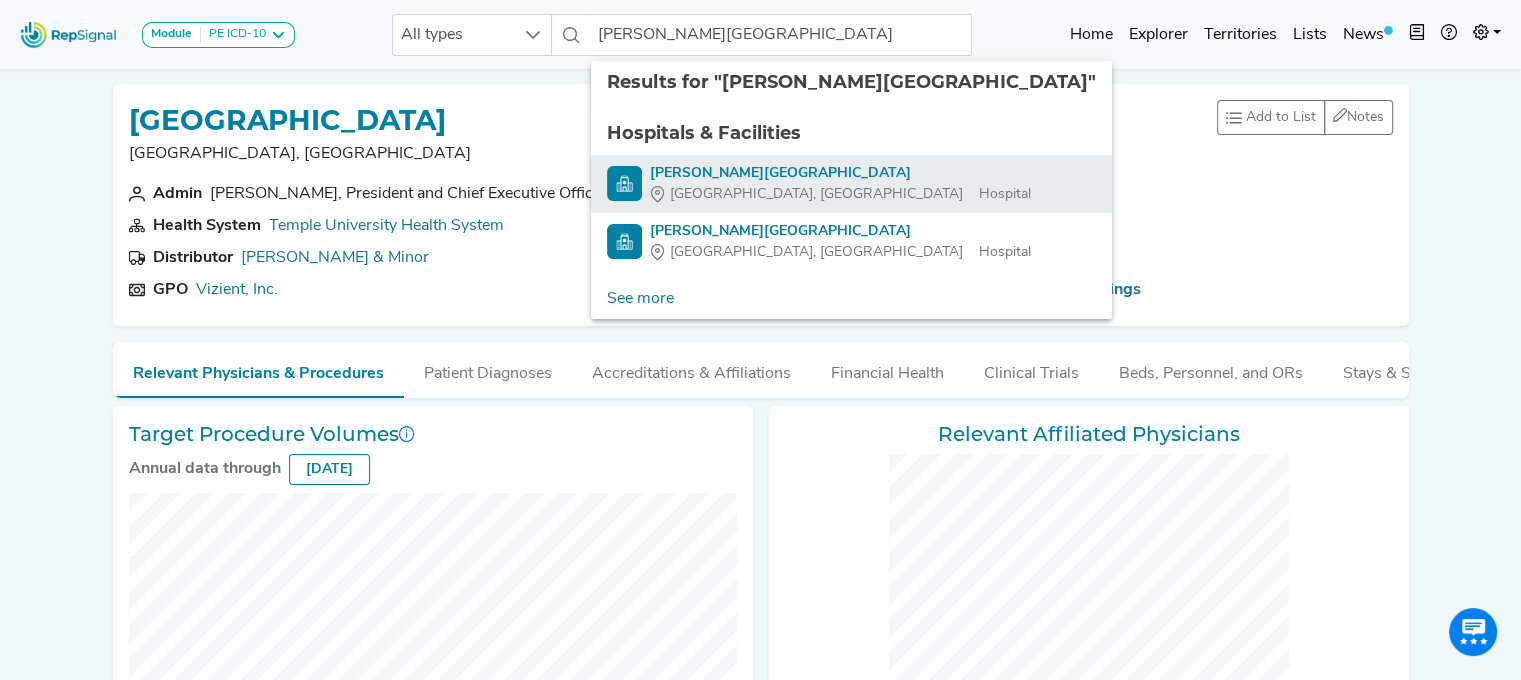click on "[PERSON_NAME][GEOGRAPHIC_DATA], [GEOGRAPHIC_DATA]" 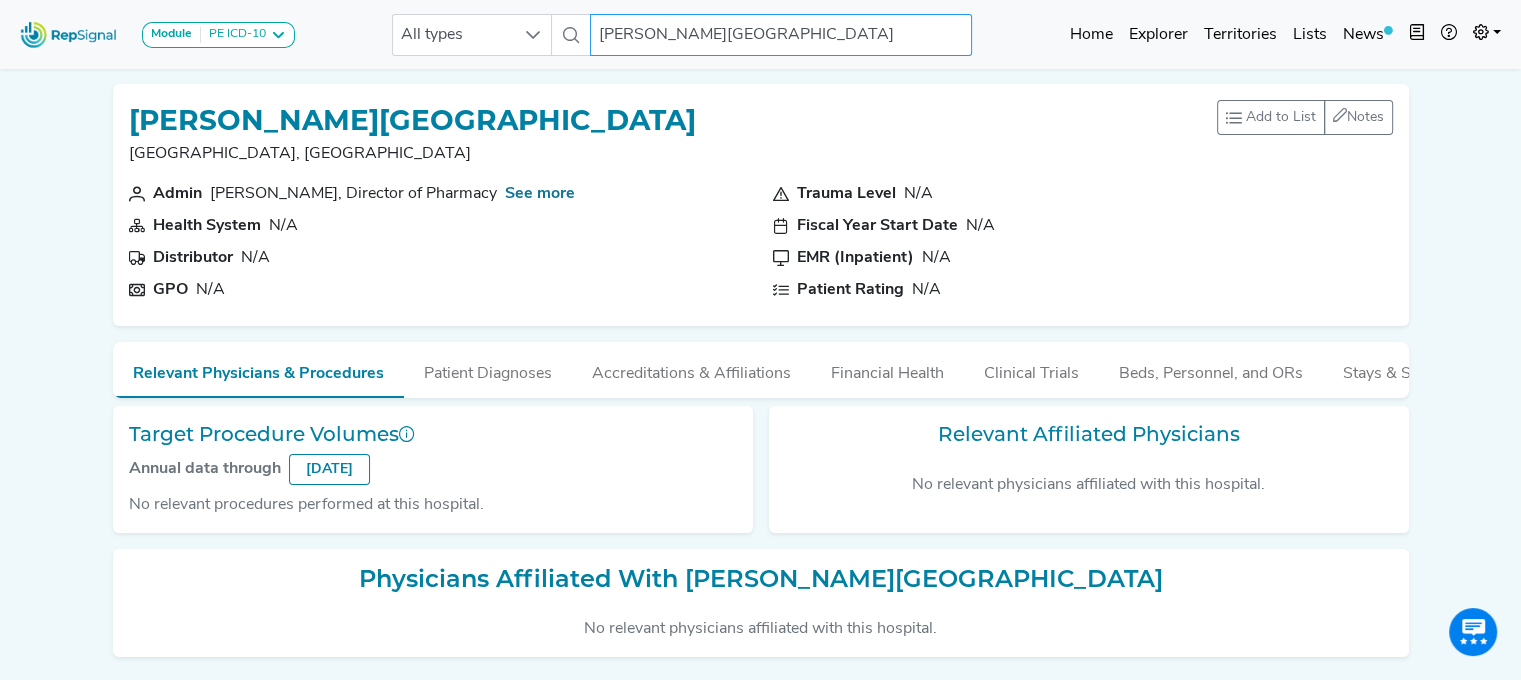 click on "[PERSON_NAME][GEOGRAPHIC_DATA]" at bounding box center (781, 35) 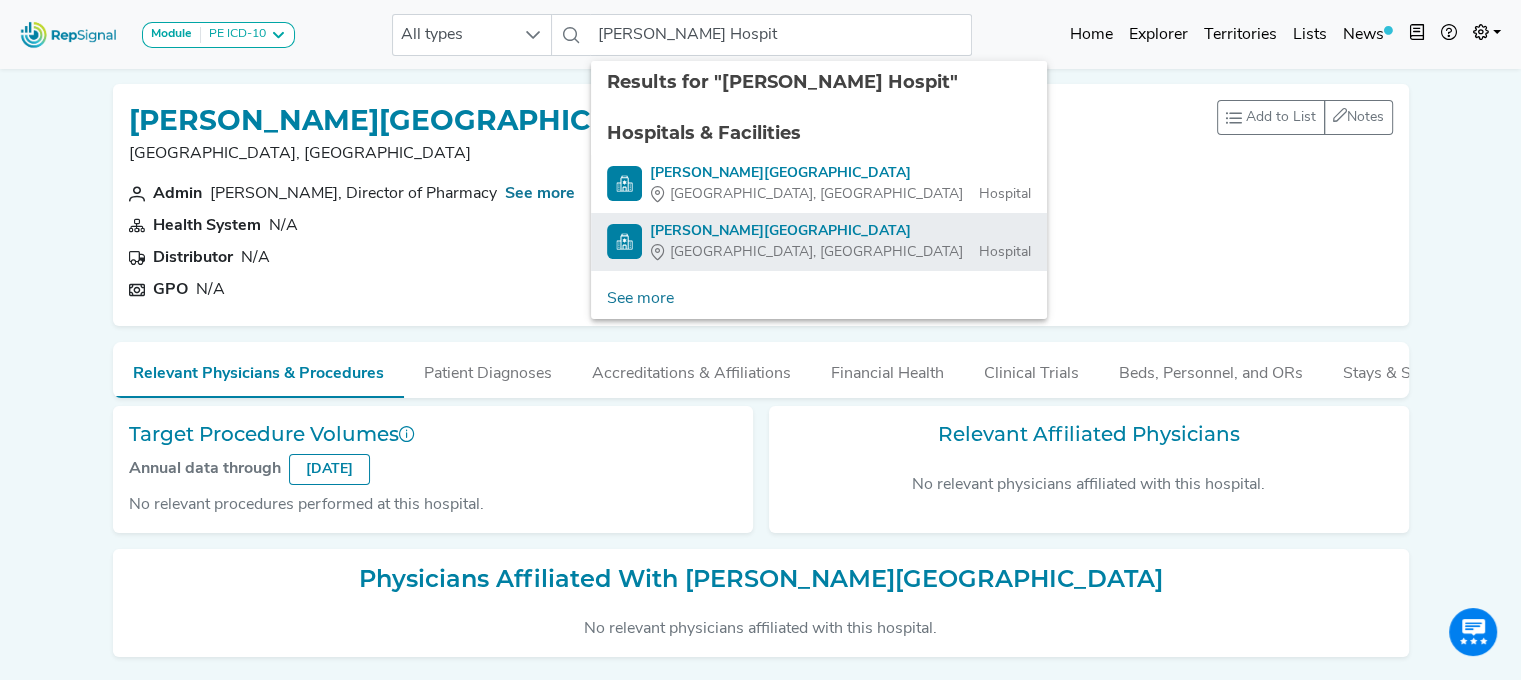 click on "[PERSON_NAME][GEOGRAPHIC_DATA]" at bounding box center (840, 231) 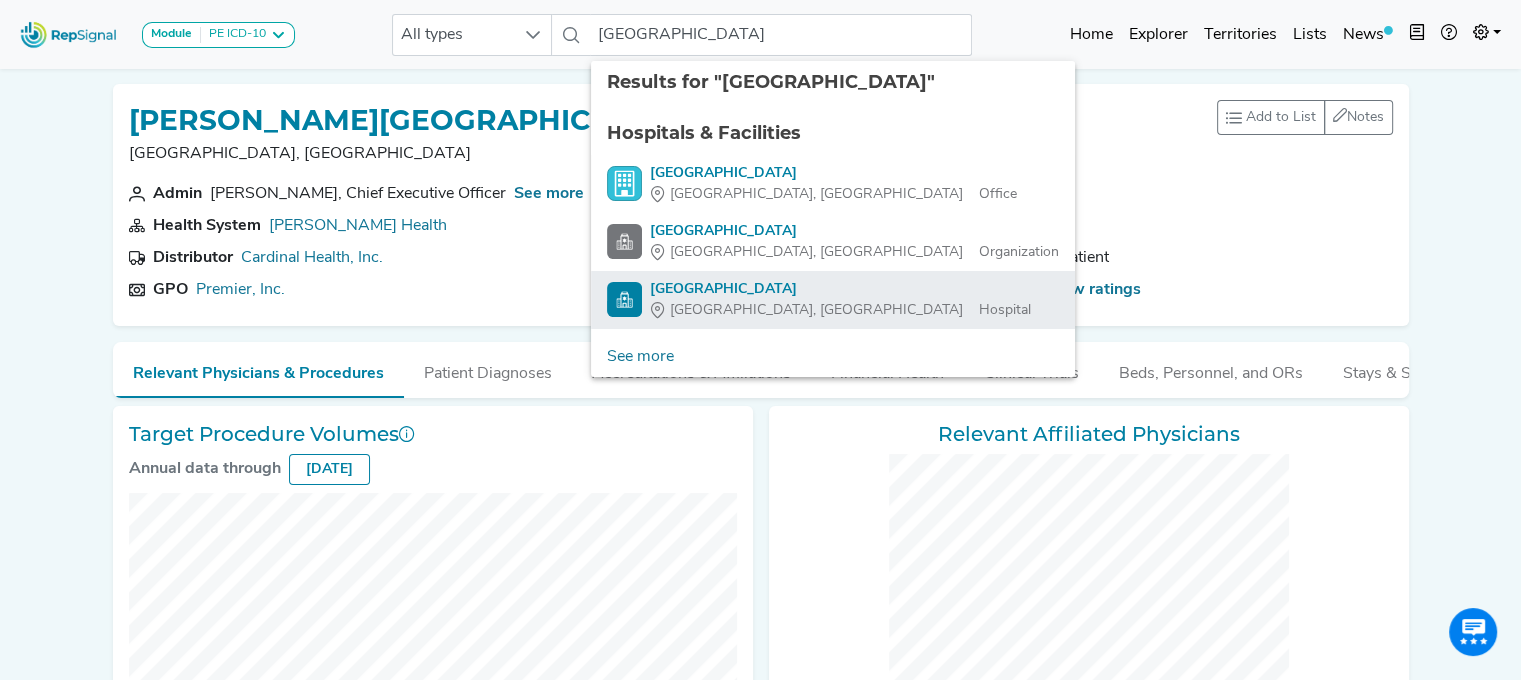click on "[GEOGRAPHIC_DATA], [GEOGRAPHIC_DATA]" 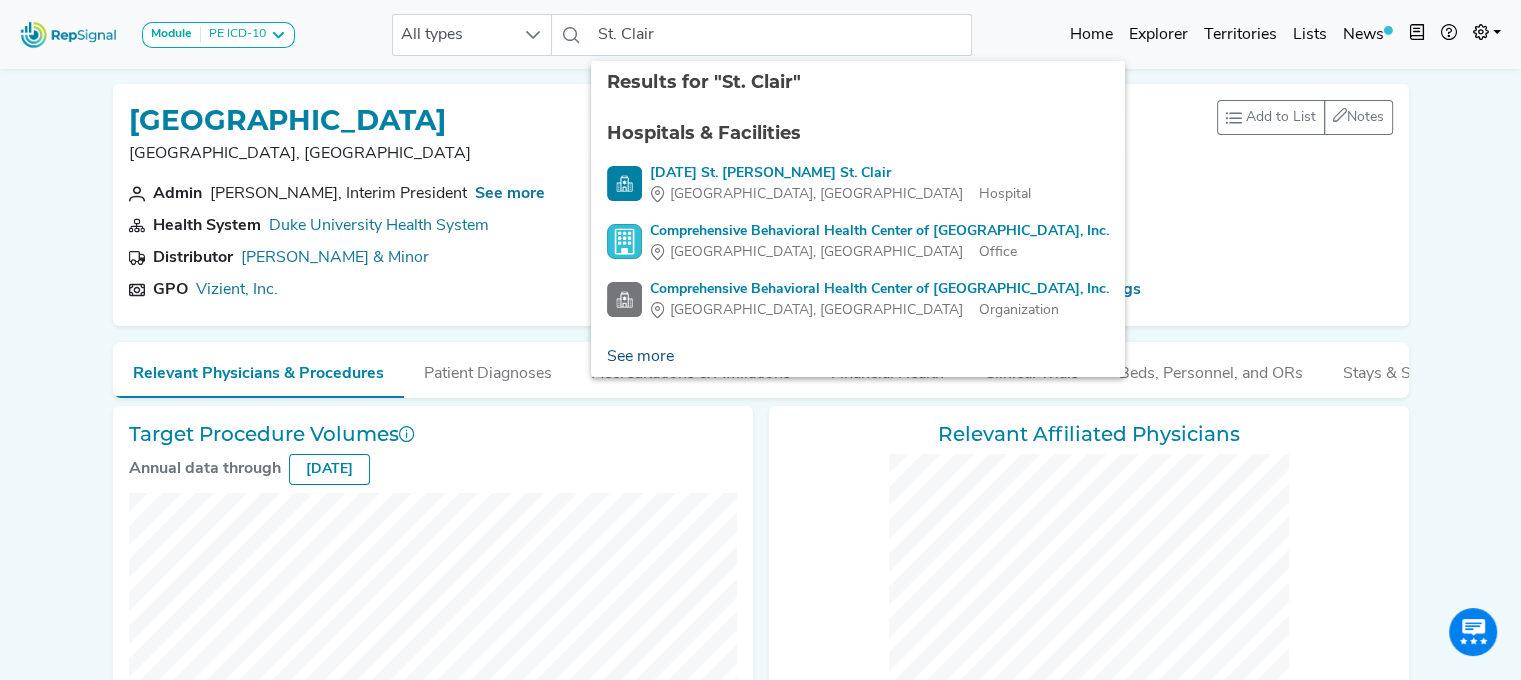 click on "See more" 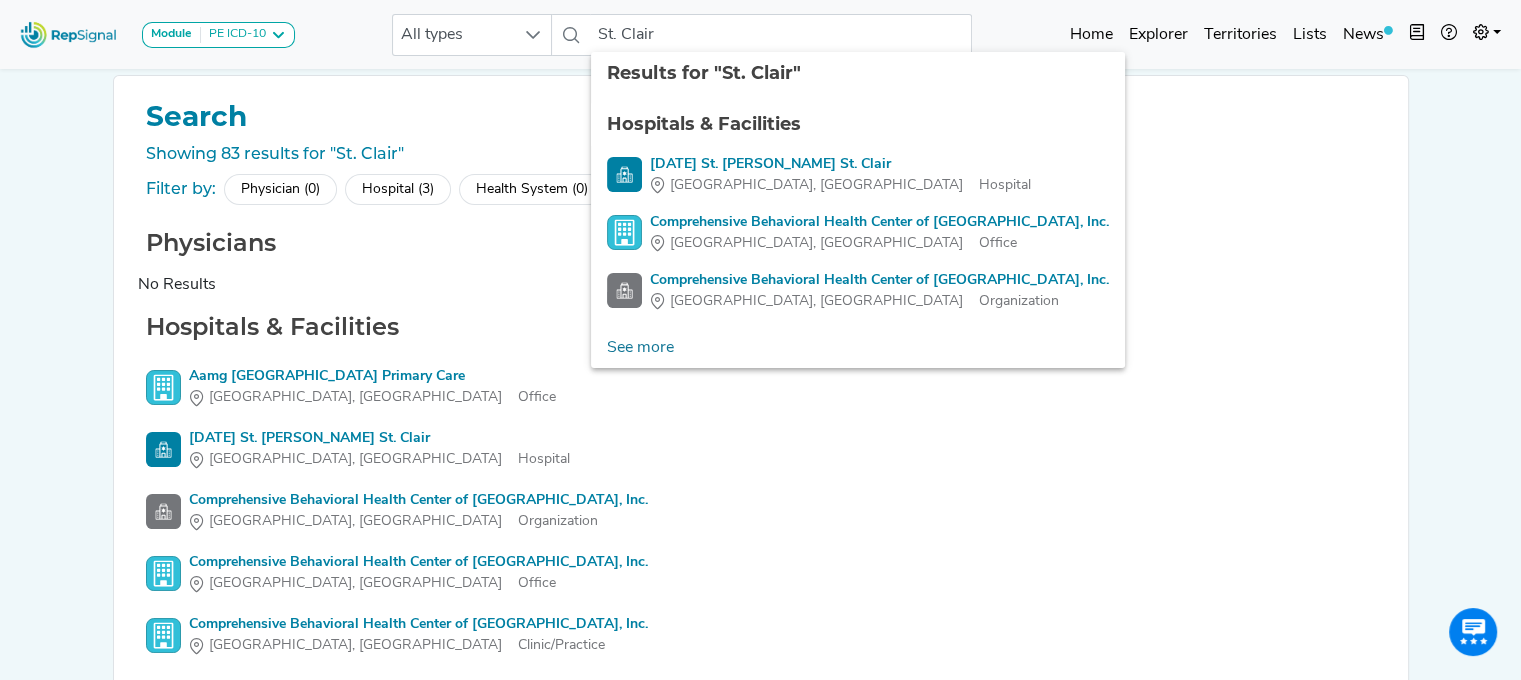 scroll, scrollTop: 0, scrollLeft: 0, axis: both 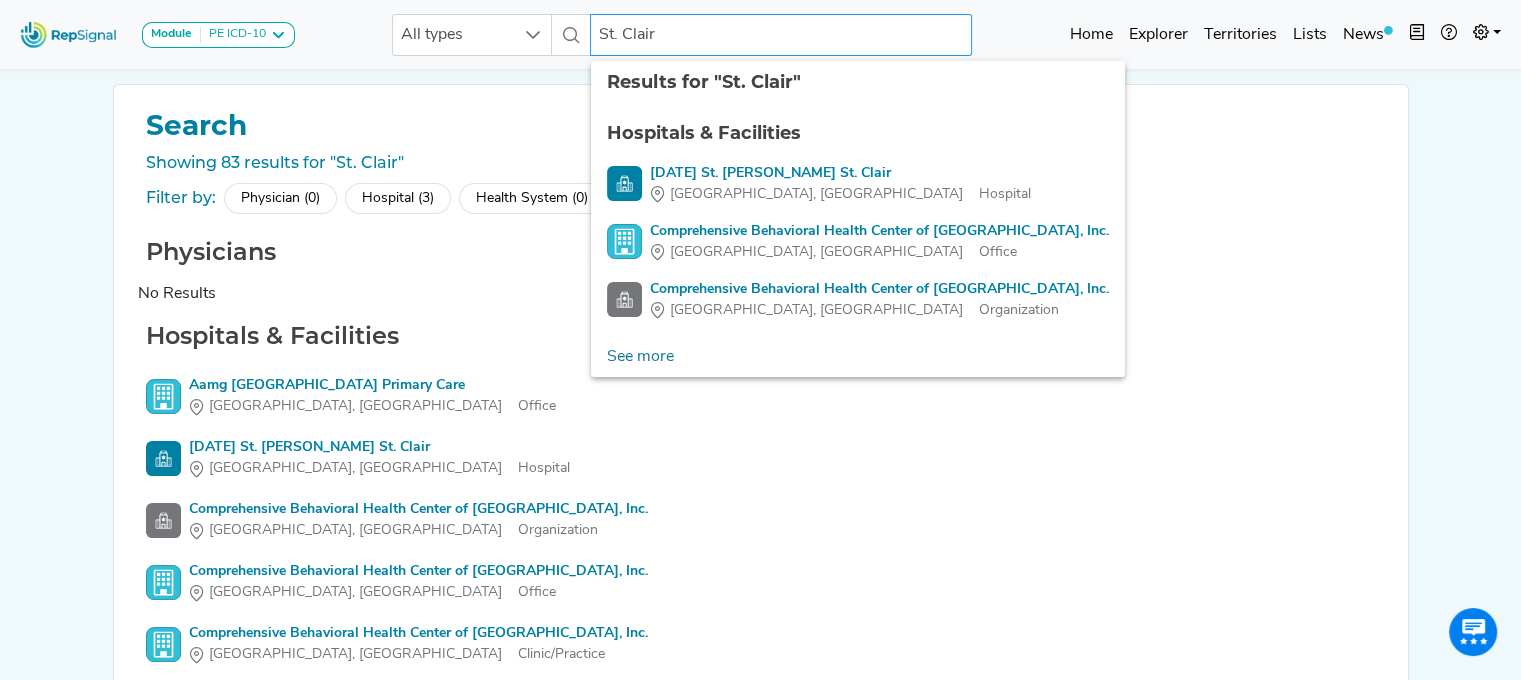 click on "St. Clair" at bounding box center (781, 35) 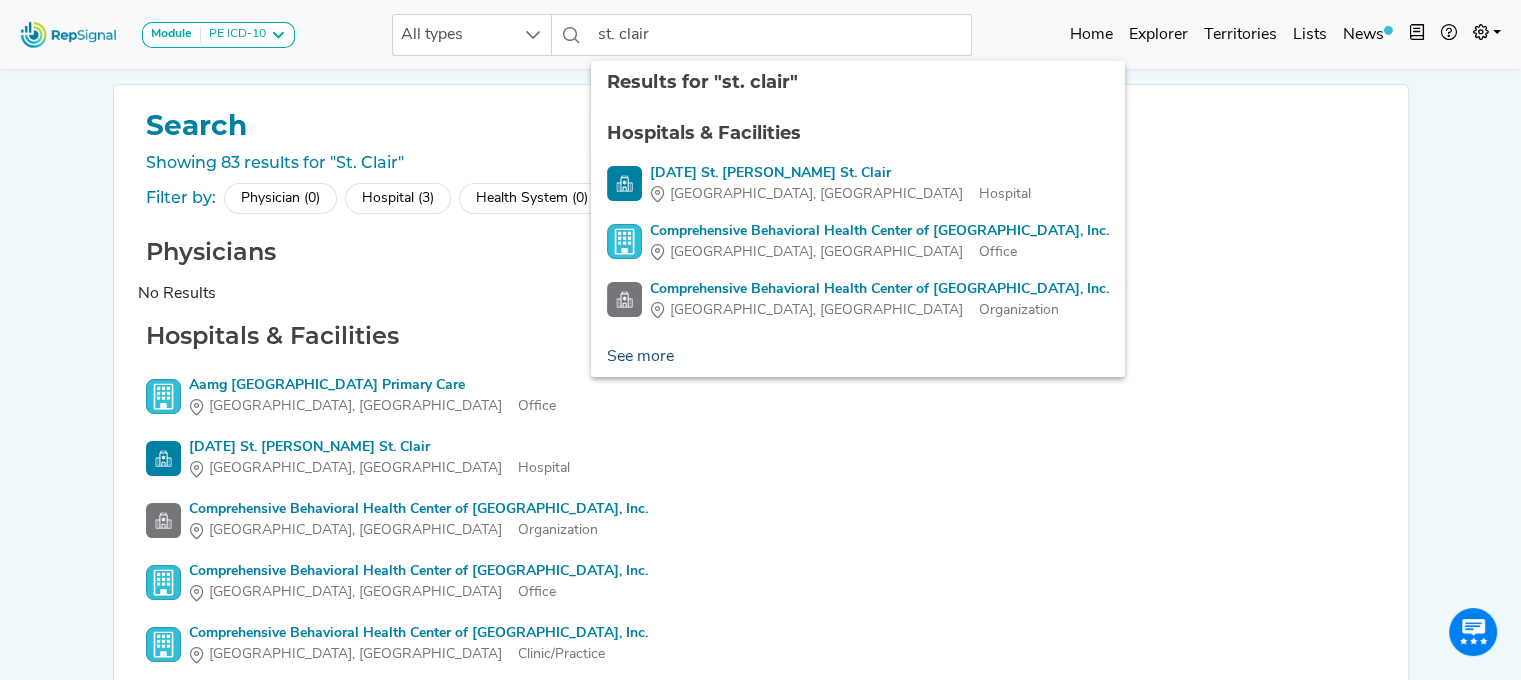 click on "See more" 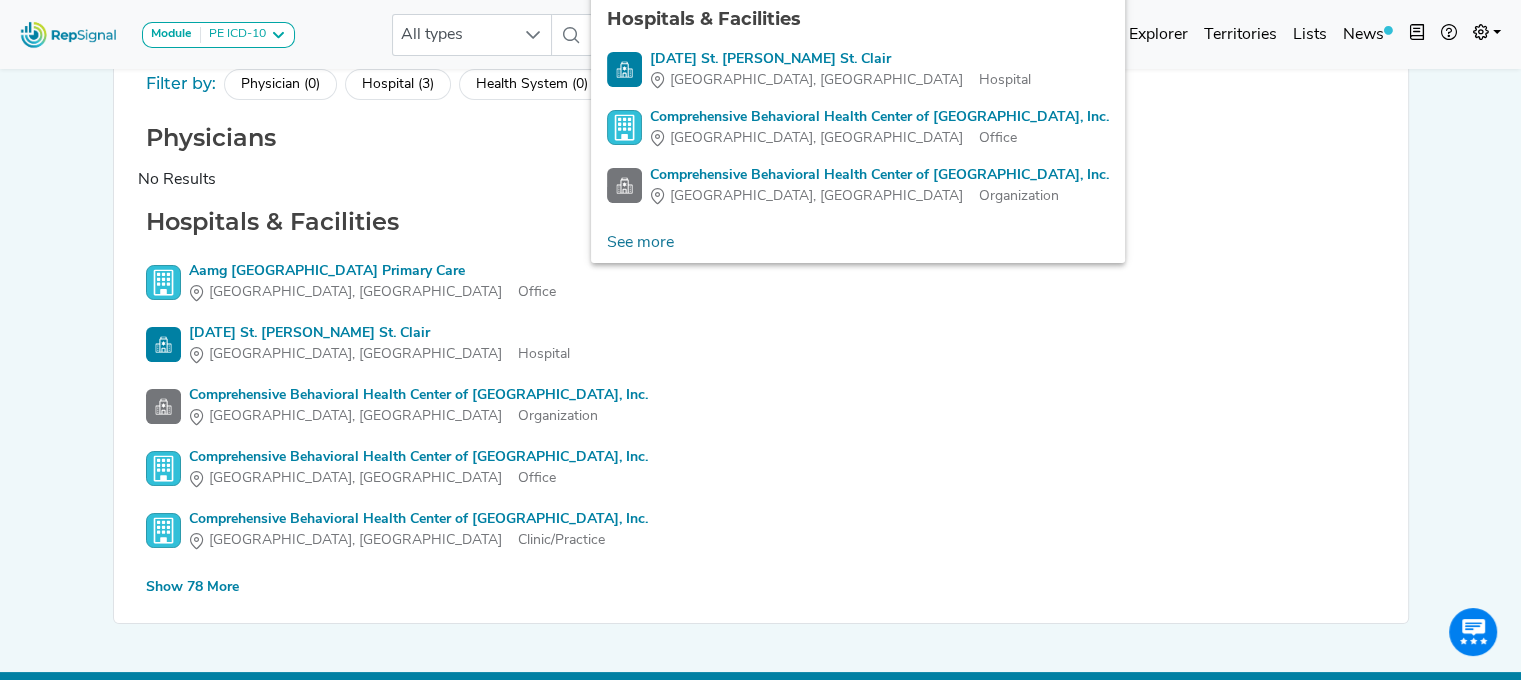 scroll, scrollTop: 145, scrollLeft: 0, axis: vertical 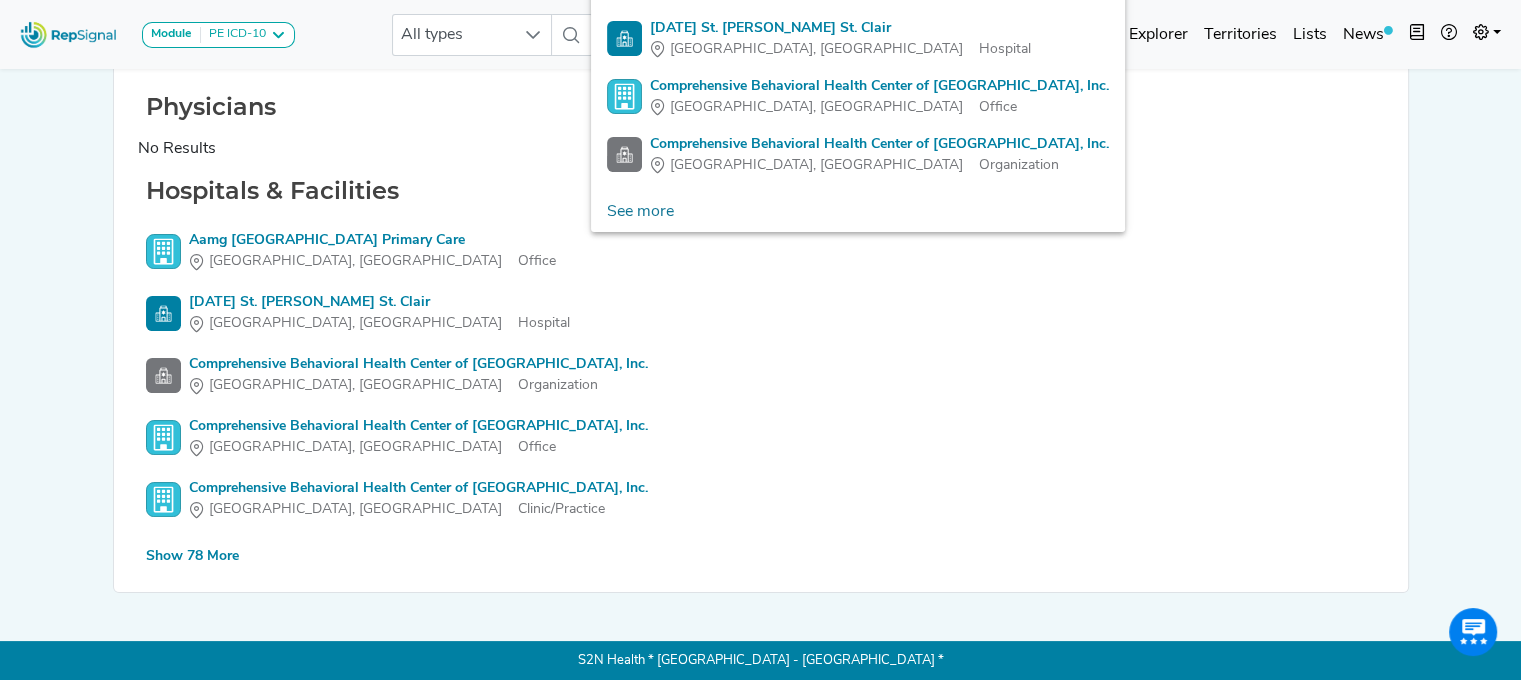 click on "Show 78 More" at bounding box center (192, 556) 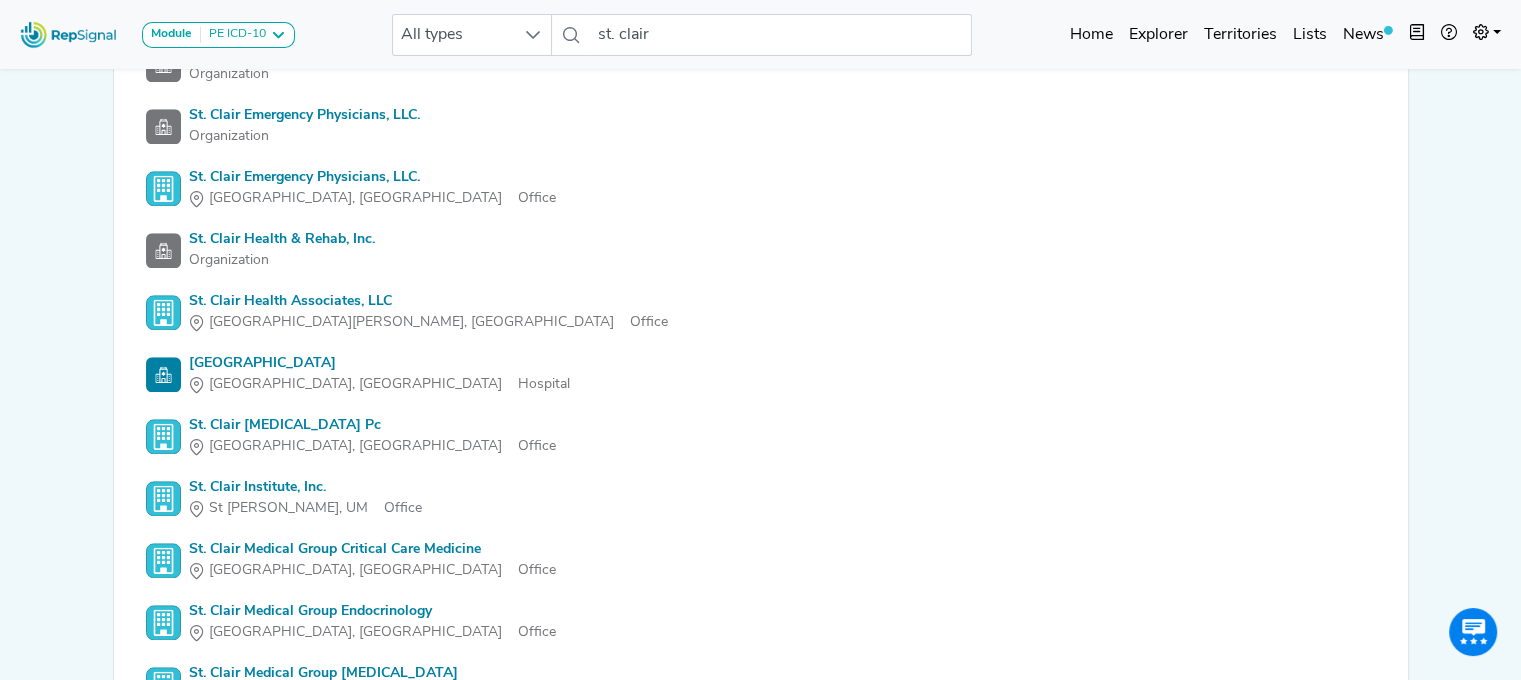 scroll, scrollTop: 1945, scrollLeft: 0, axis: vertical 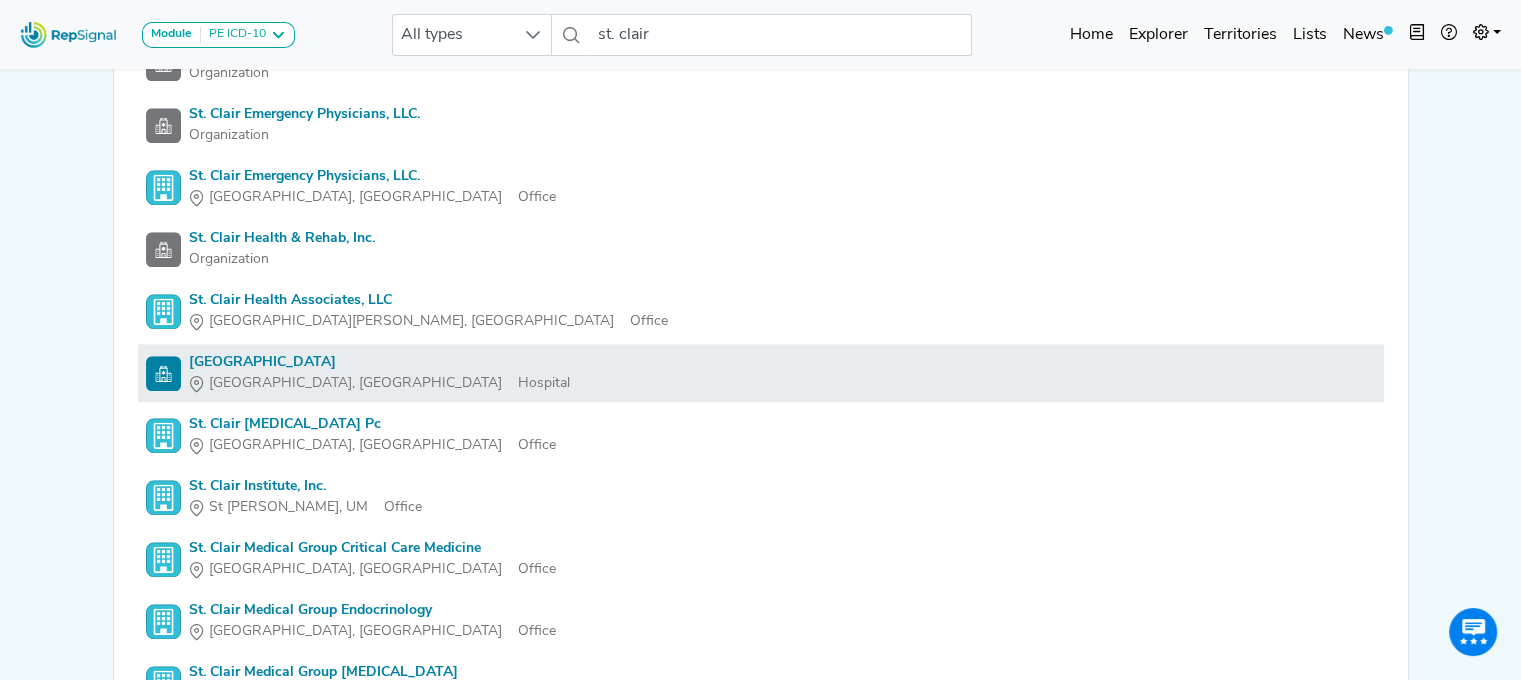 click on "[GEOGRAPHIC_DATA]" at bounding box center [379, 362] 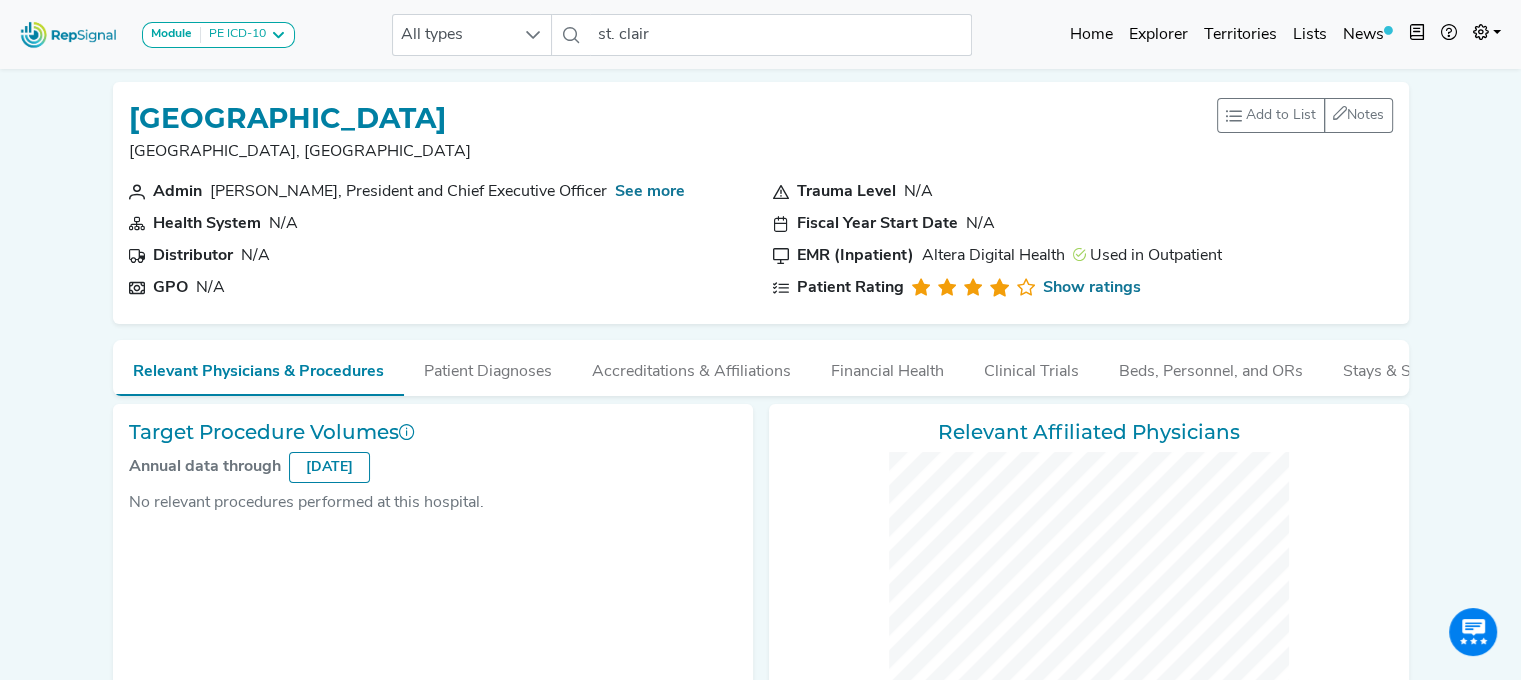 scroll, scrollTop: 0, scrollLeft: 0, axis: both 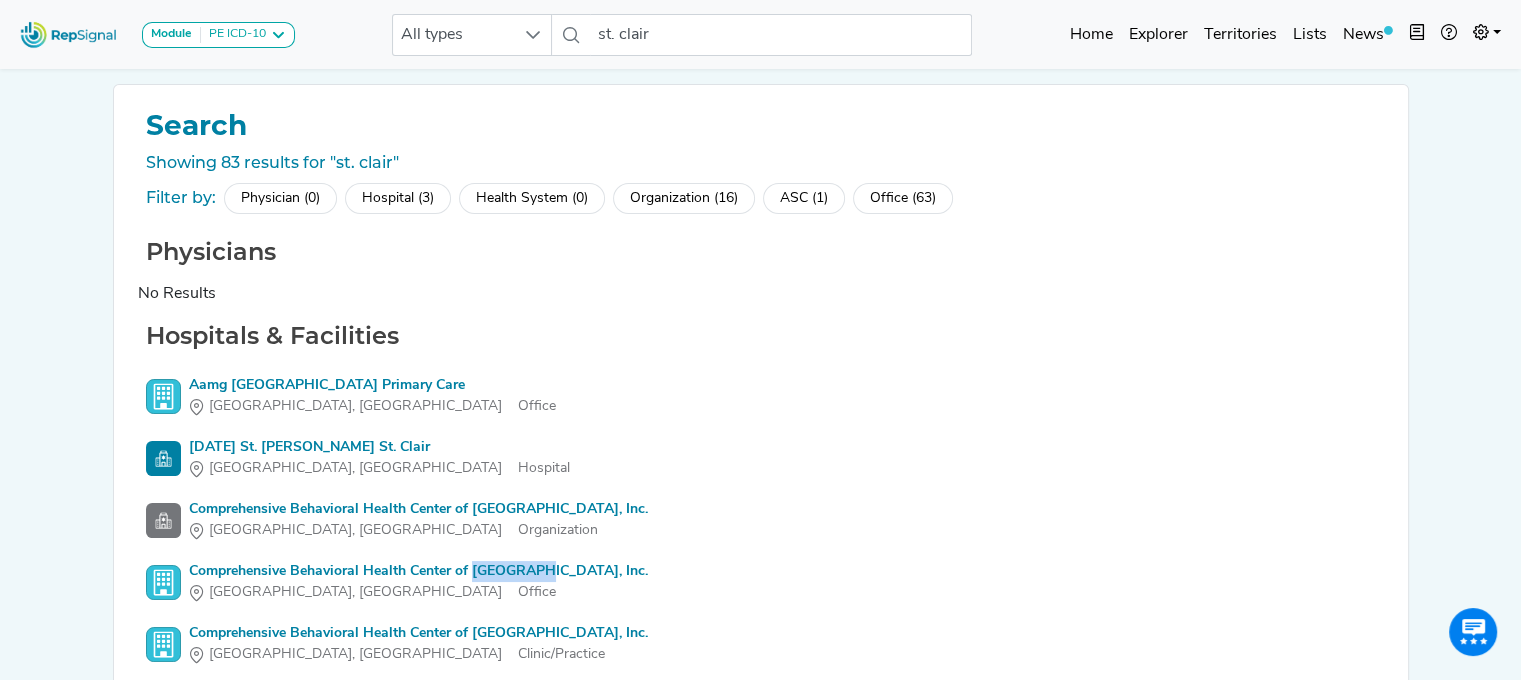 click on "Hospital (3)" 